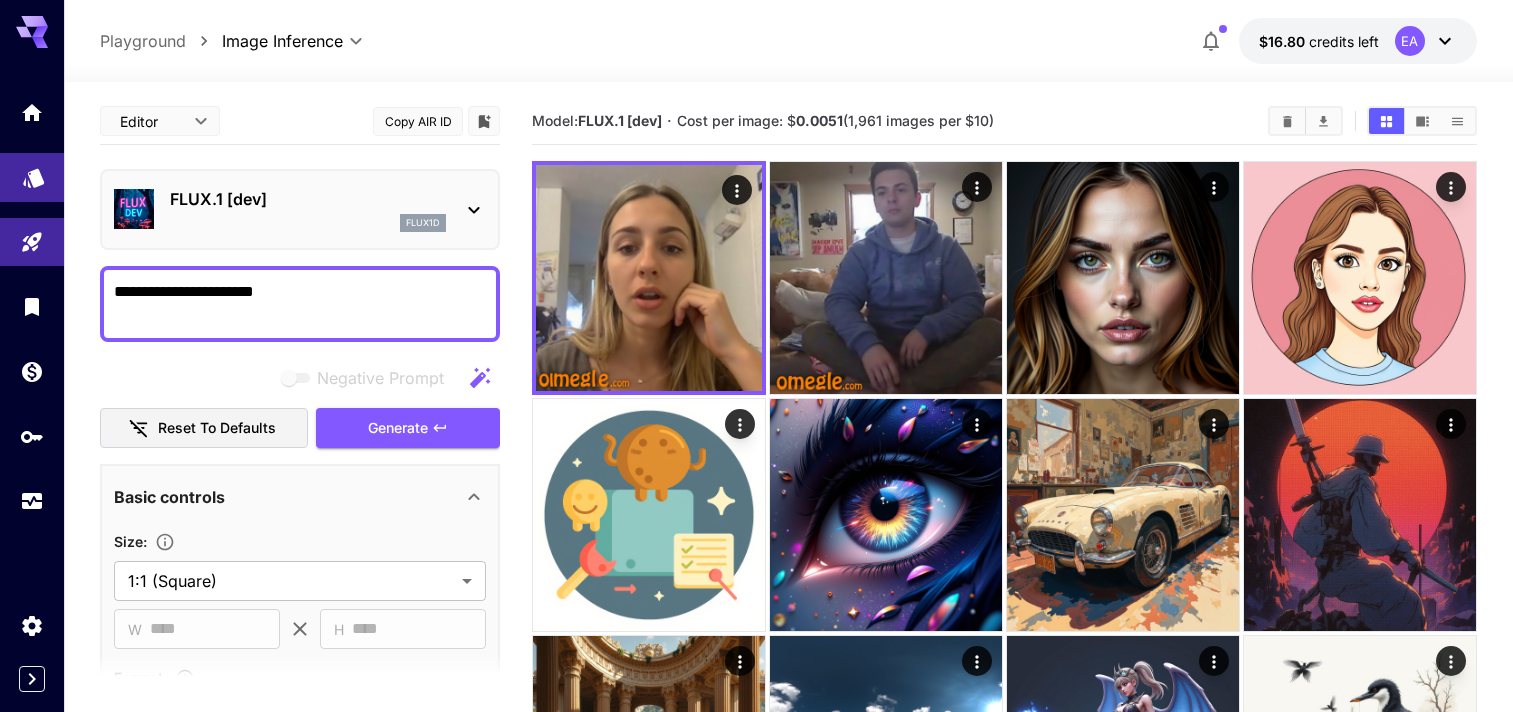 scroll, scrollTop: 0, scrollLeft: 0, axis: both 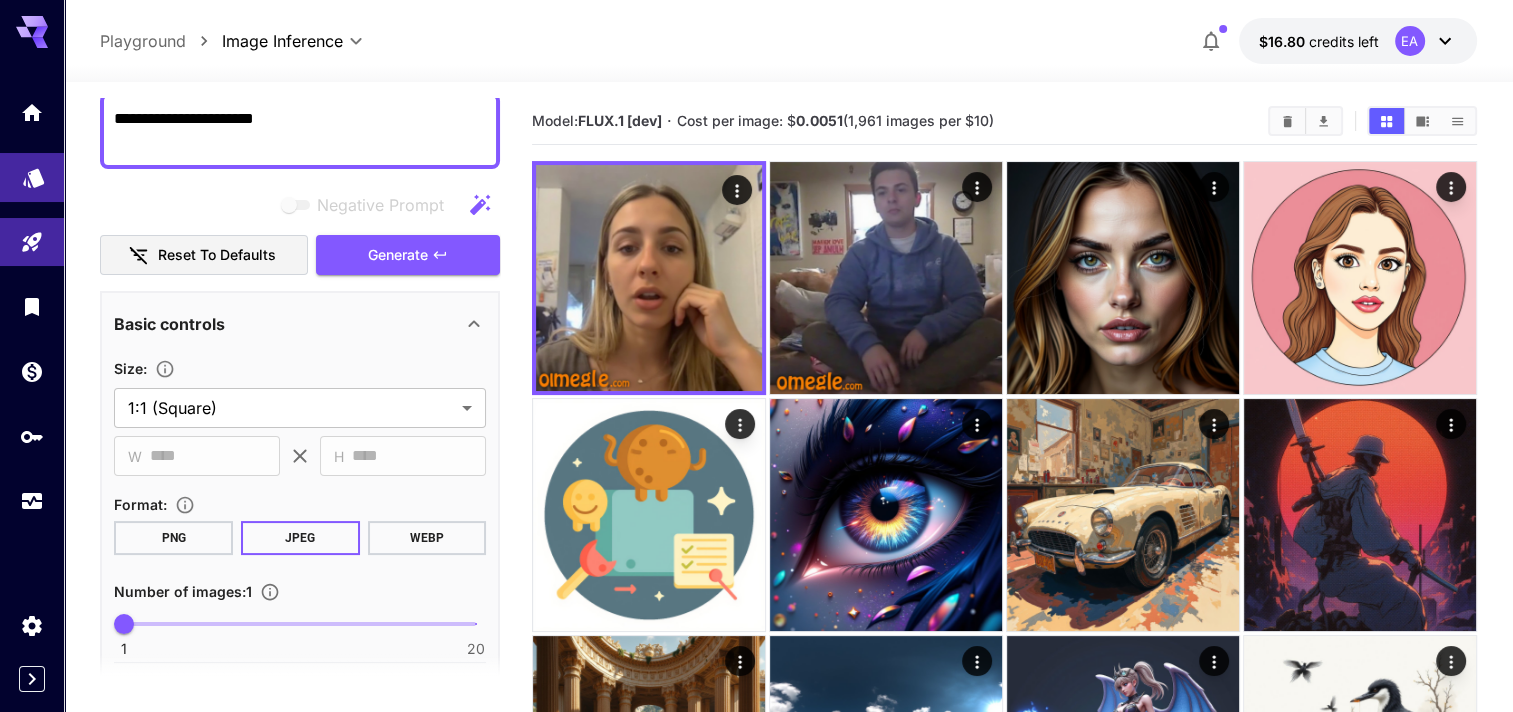 click at bounding box center (32, 177) 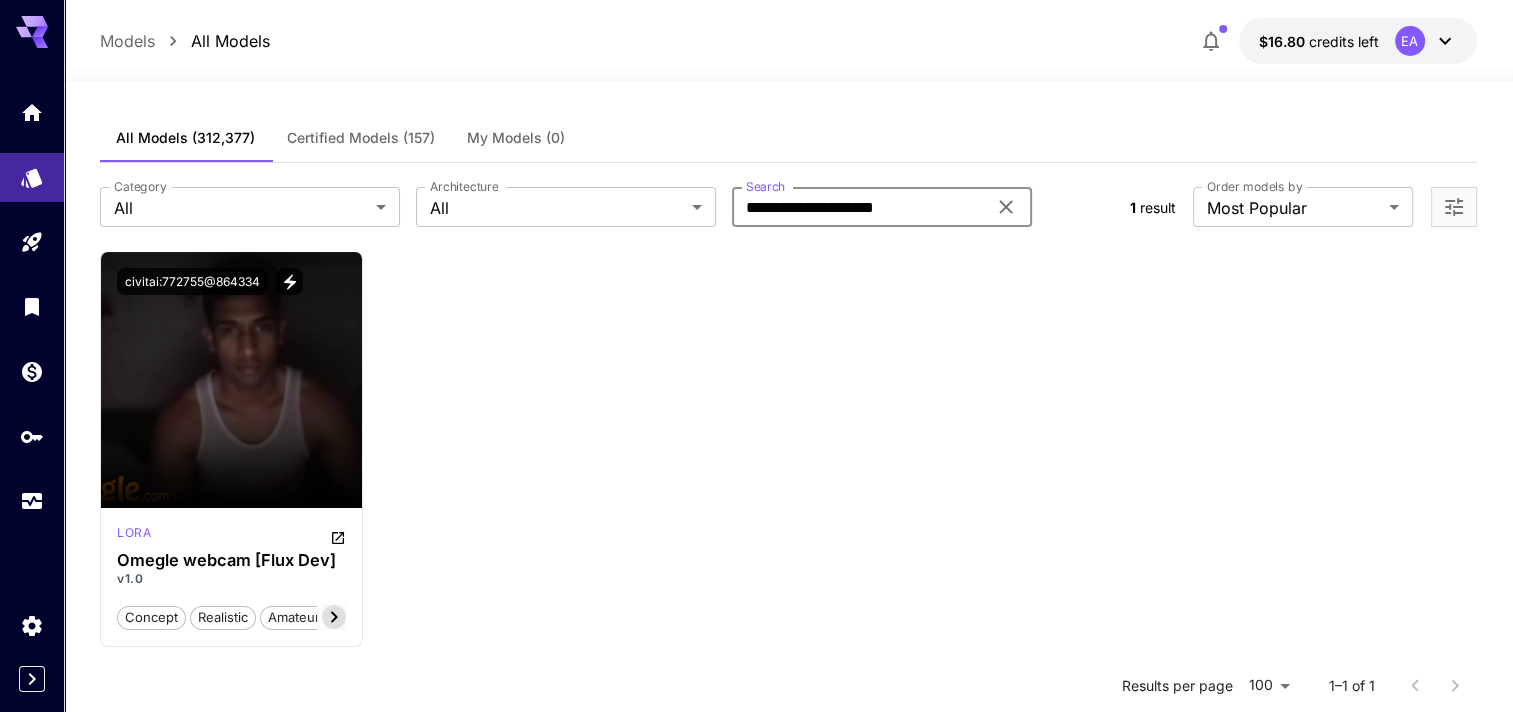 click on "**********" at bounding box center (859, 207) 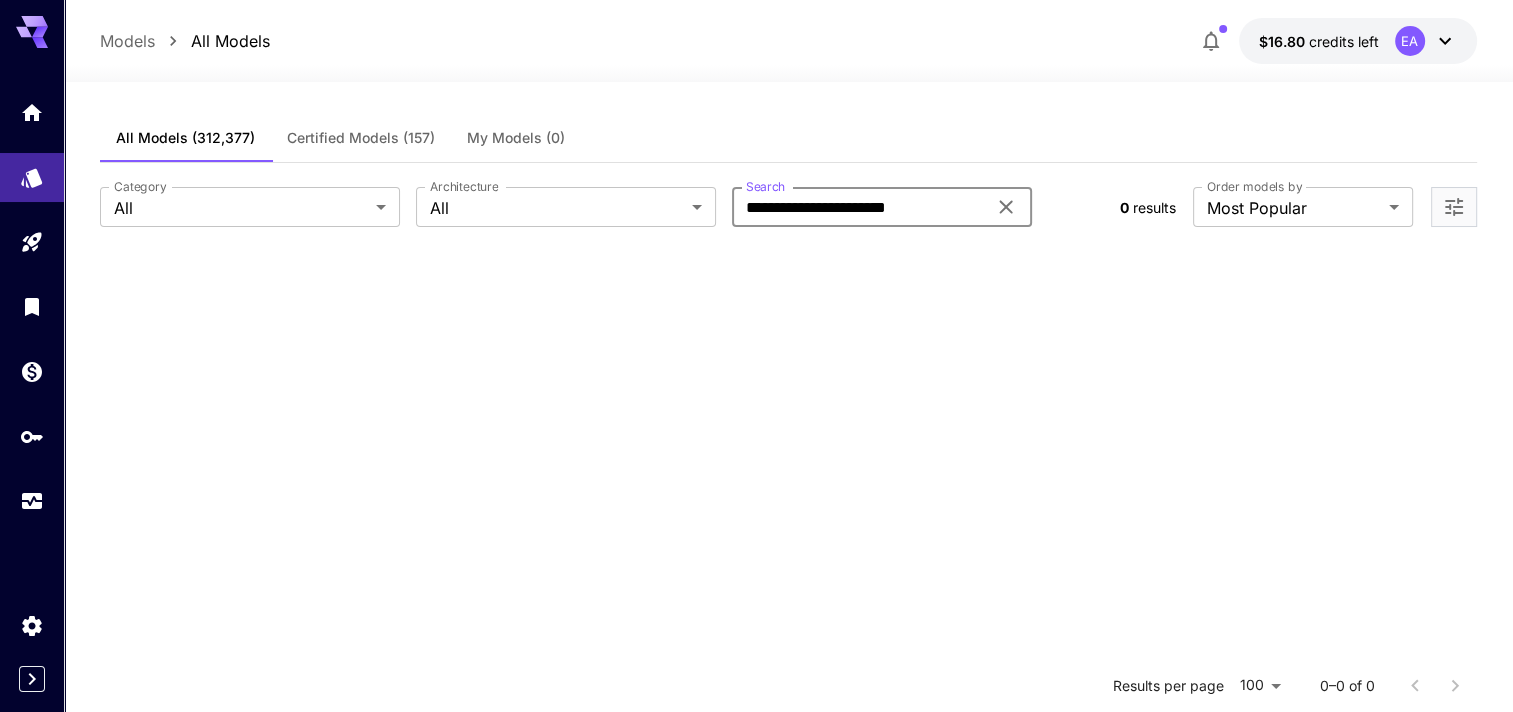 click on "**********" at bounding box center [859, 207] 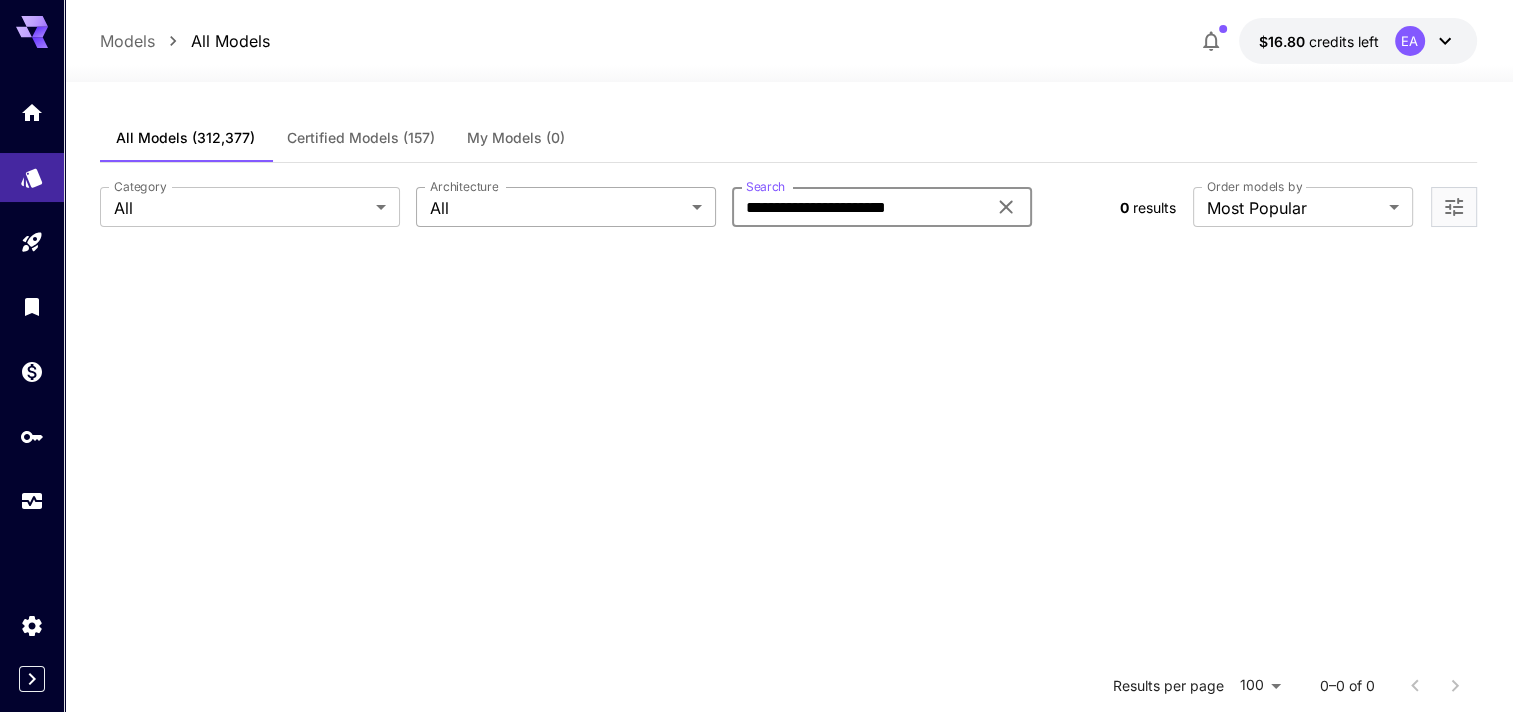 drag, startPoint x: 769, startPoint y: 212, endPoint x: 566, endPoint y: 204, distance: 203.15758 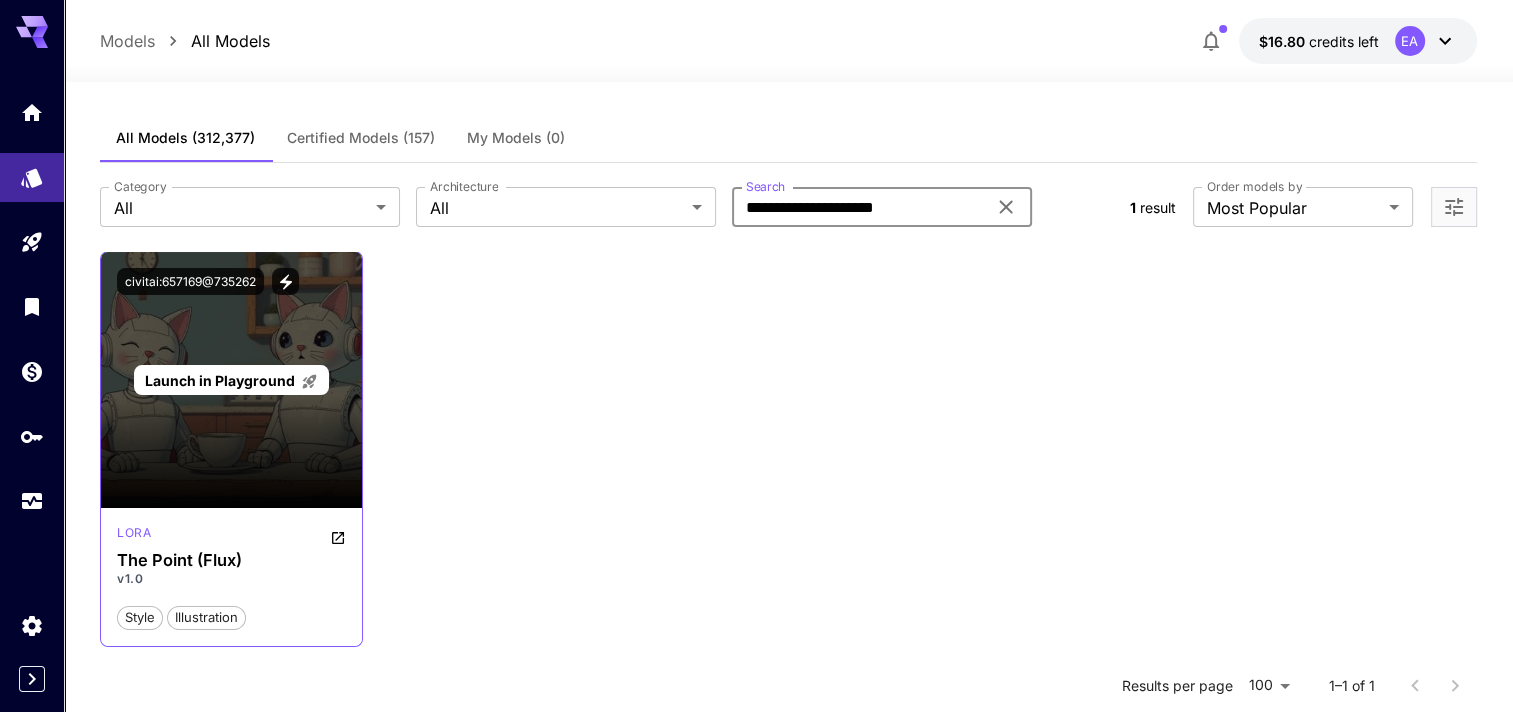 type on "**********" 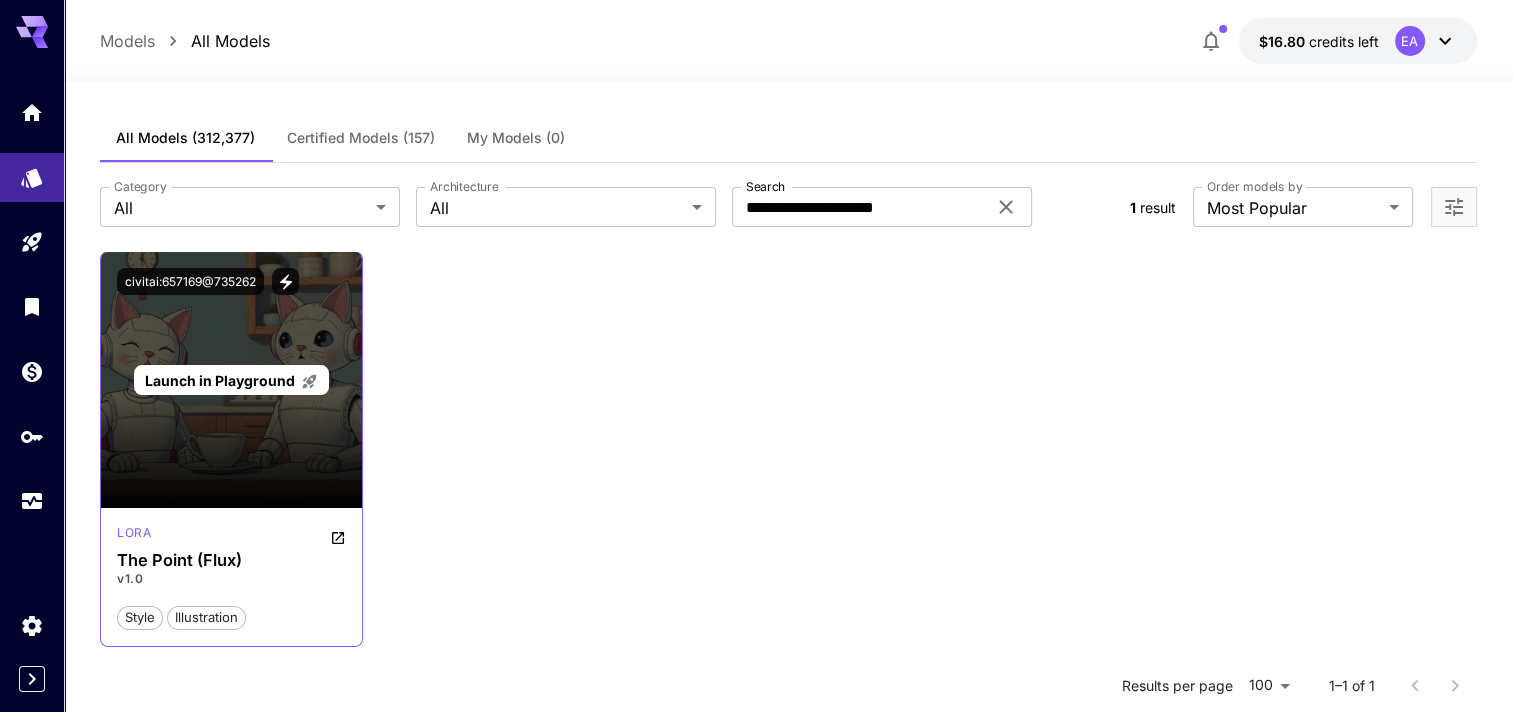 click on "Launch in Playground" at bounding box center [220, 380] 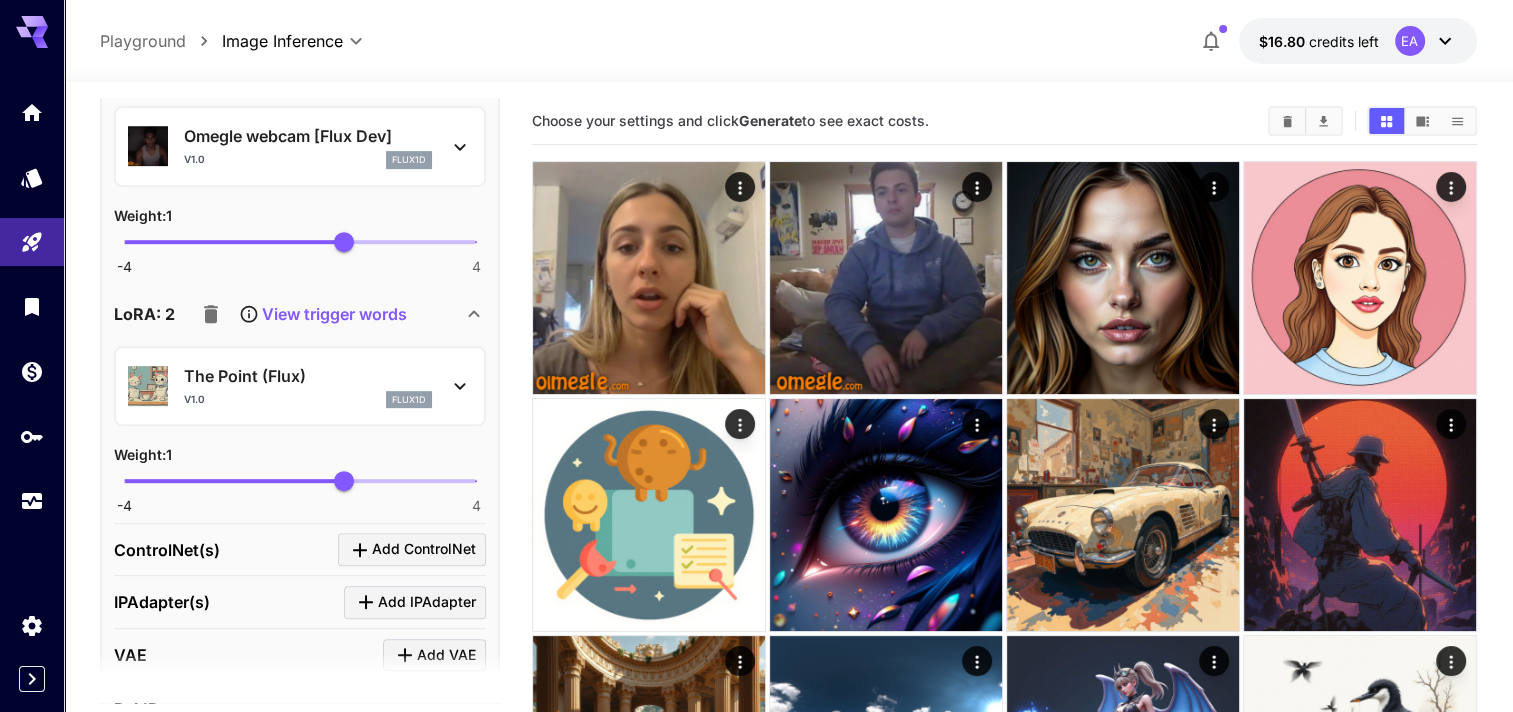 scroll, scrollTop: 800, scrollLeft: 0, axis: vertical 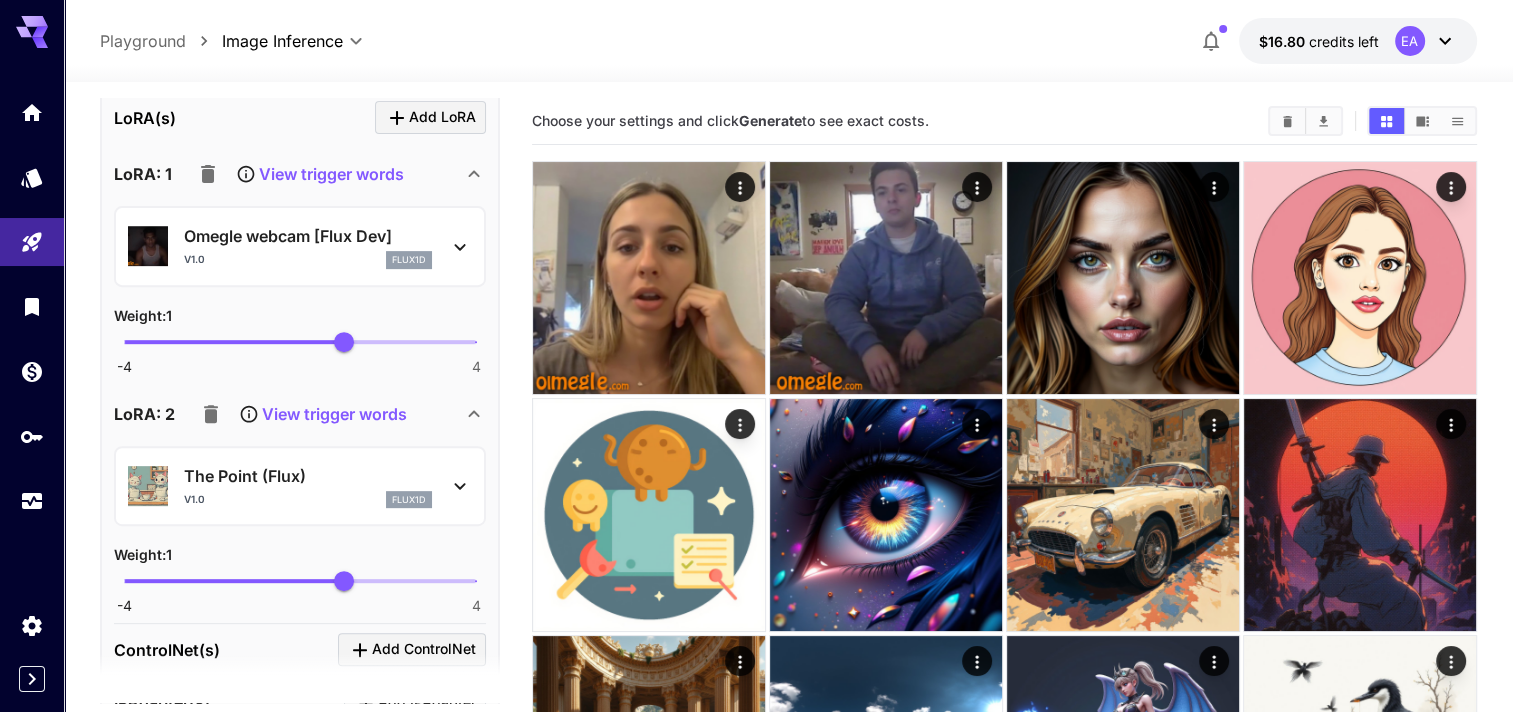 click 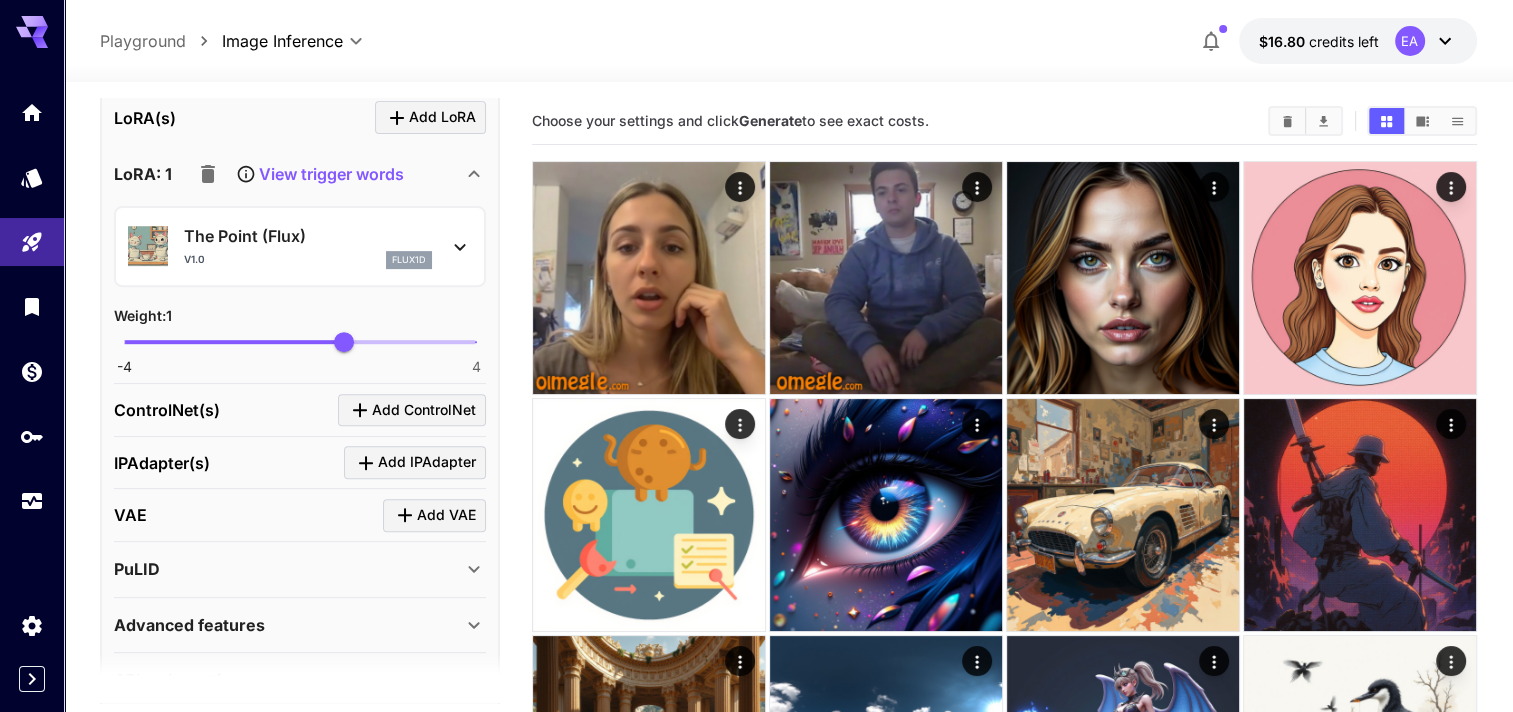 click on "View trigger words" at bounding box center [331, 174] 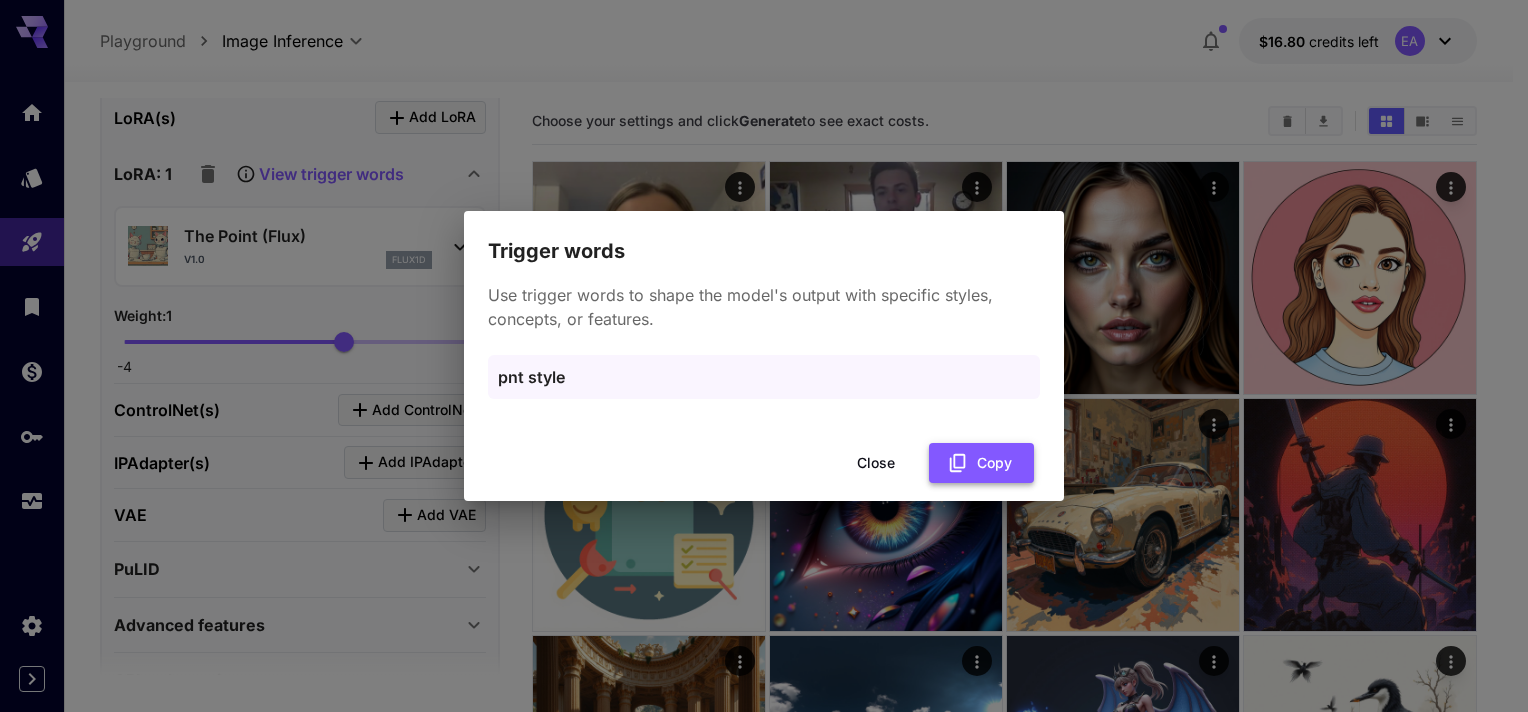 click 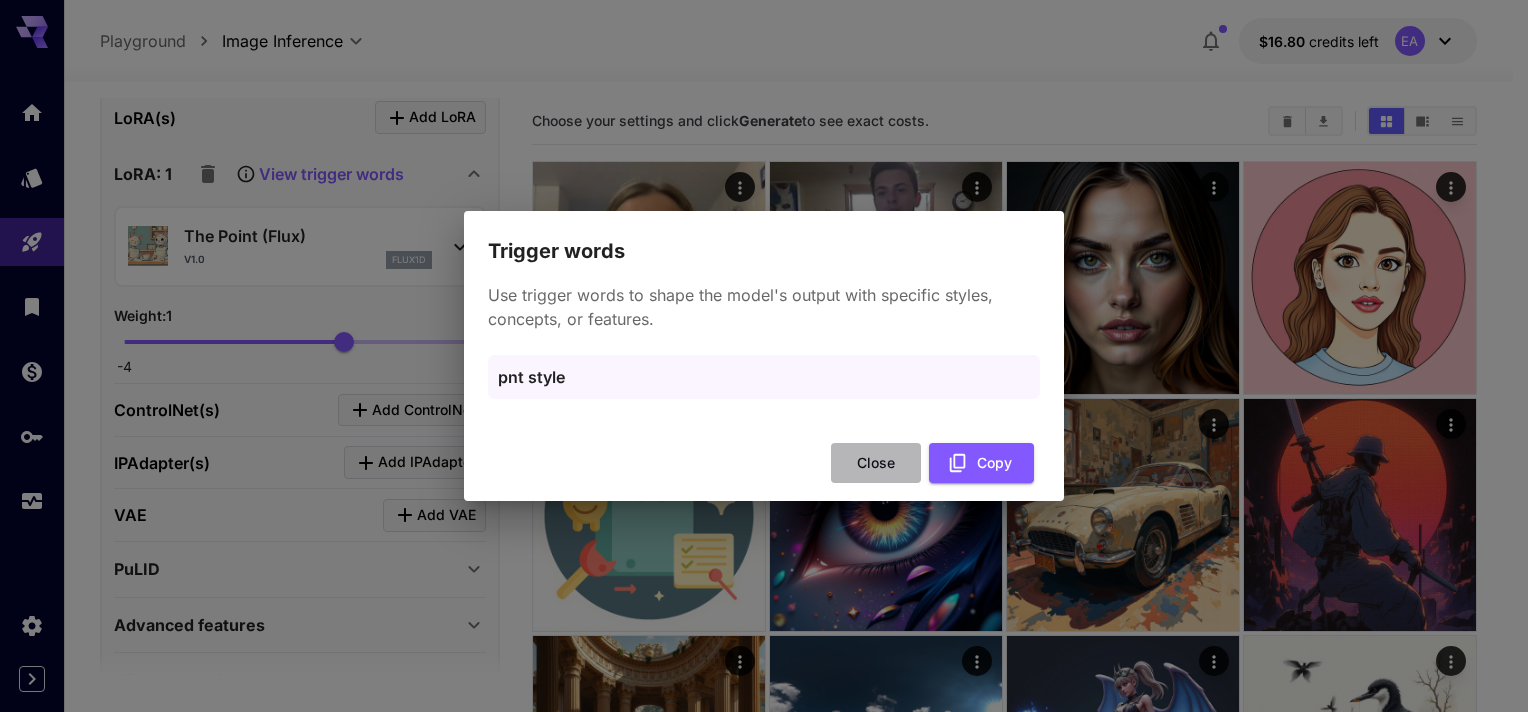 click on "Close" at bounding box center (876, 463) 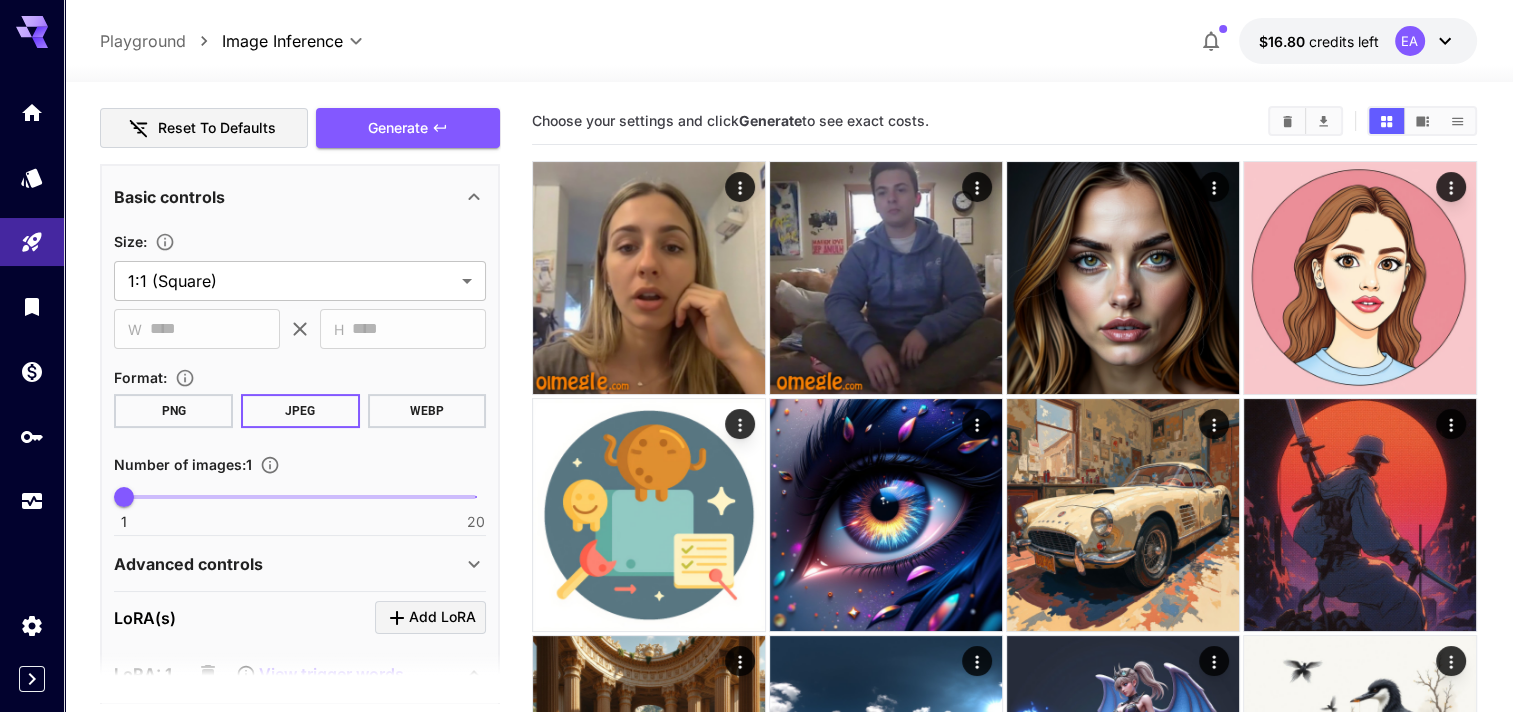 scroll, scrollTop: 0, scrollLeft: 0, axis: both 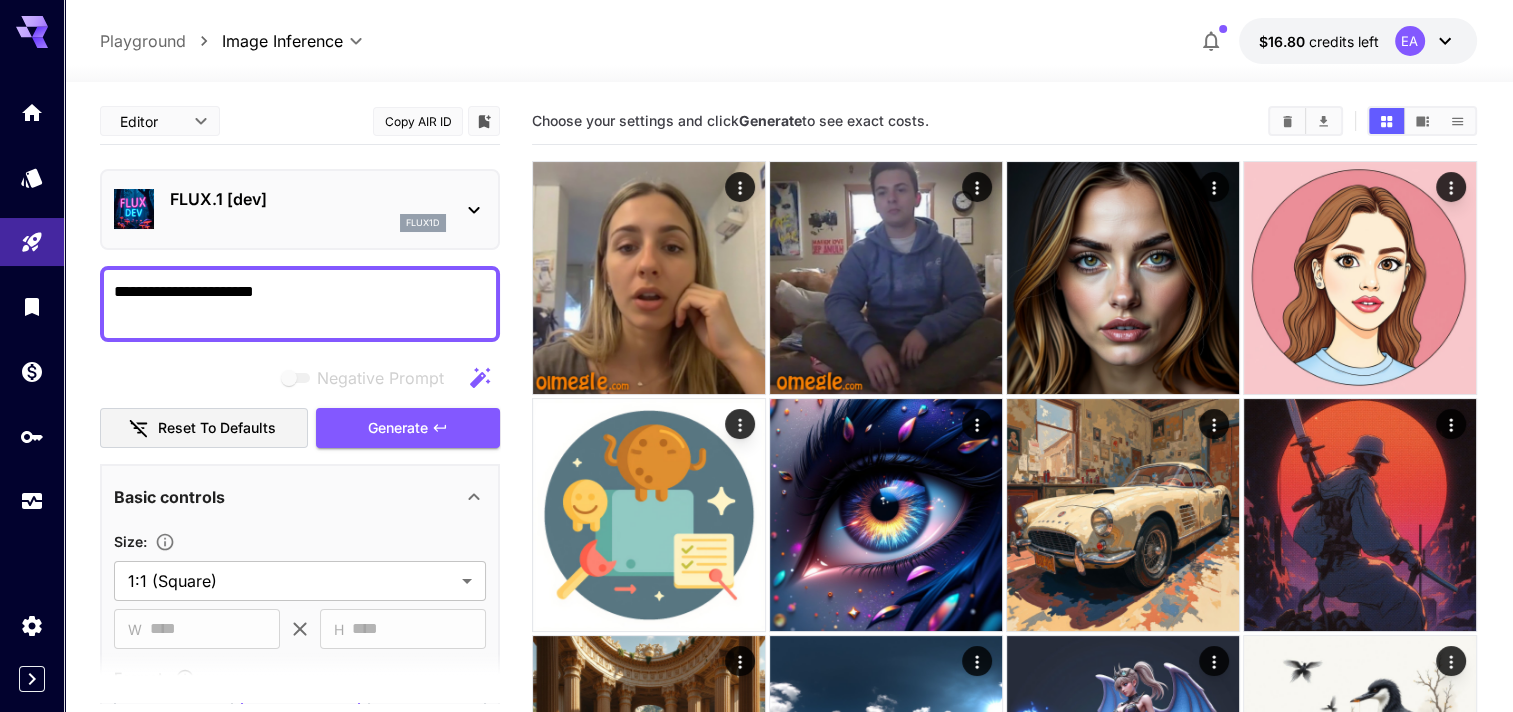 click on "**********" at bounding box center (300, 304) 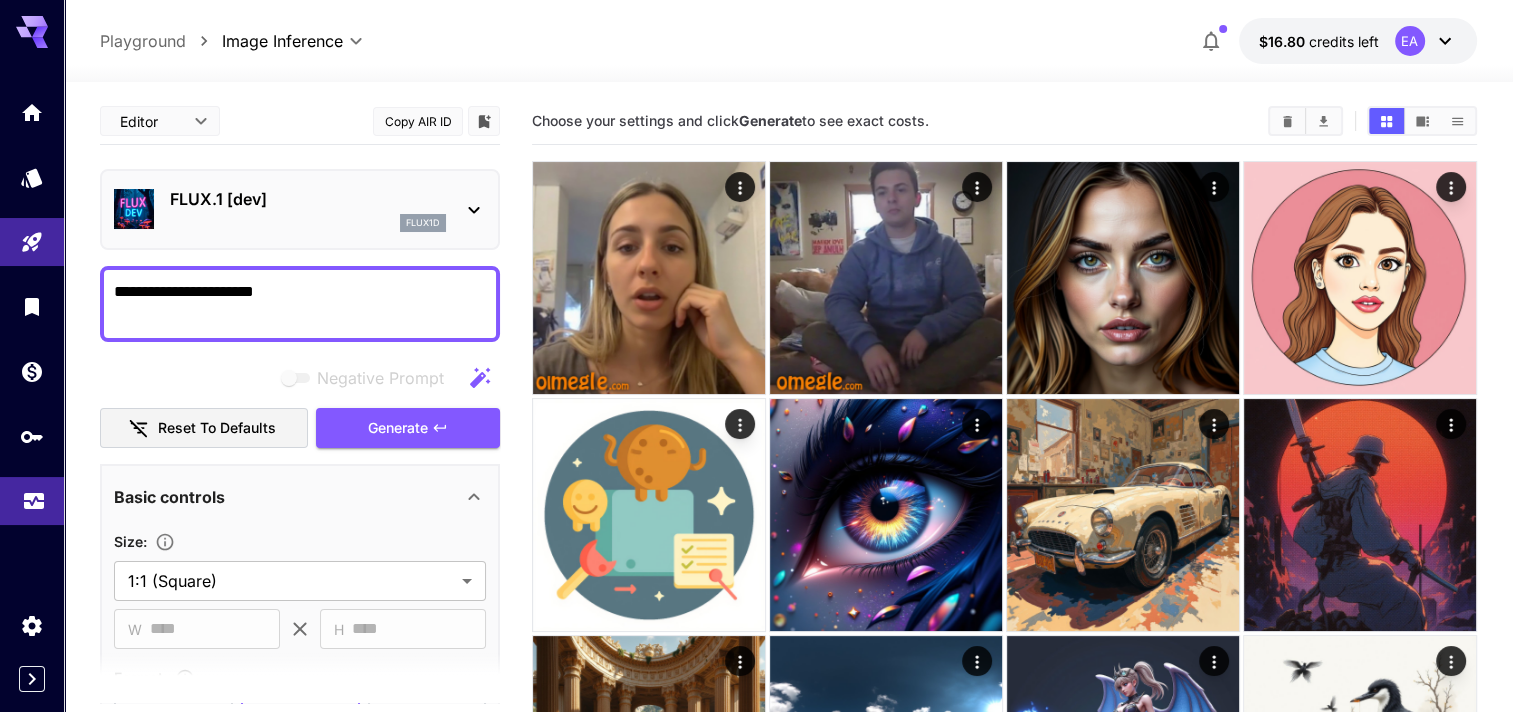 paste 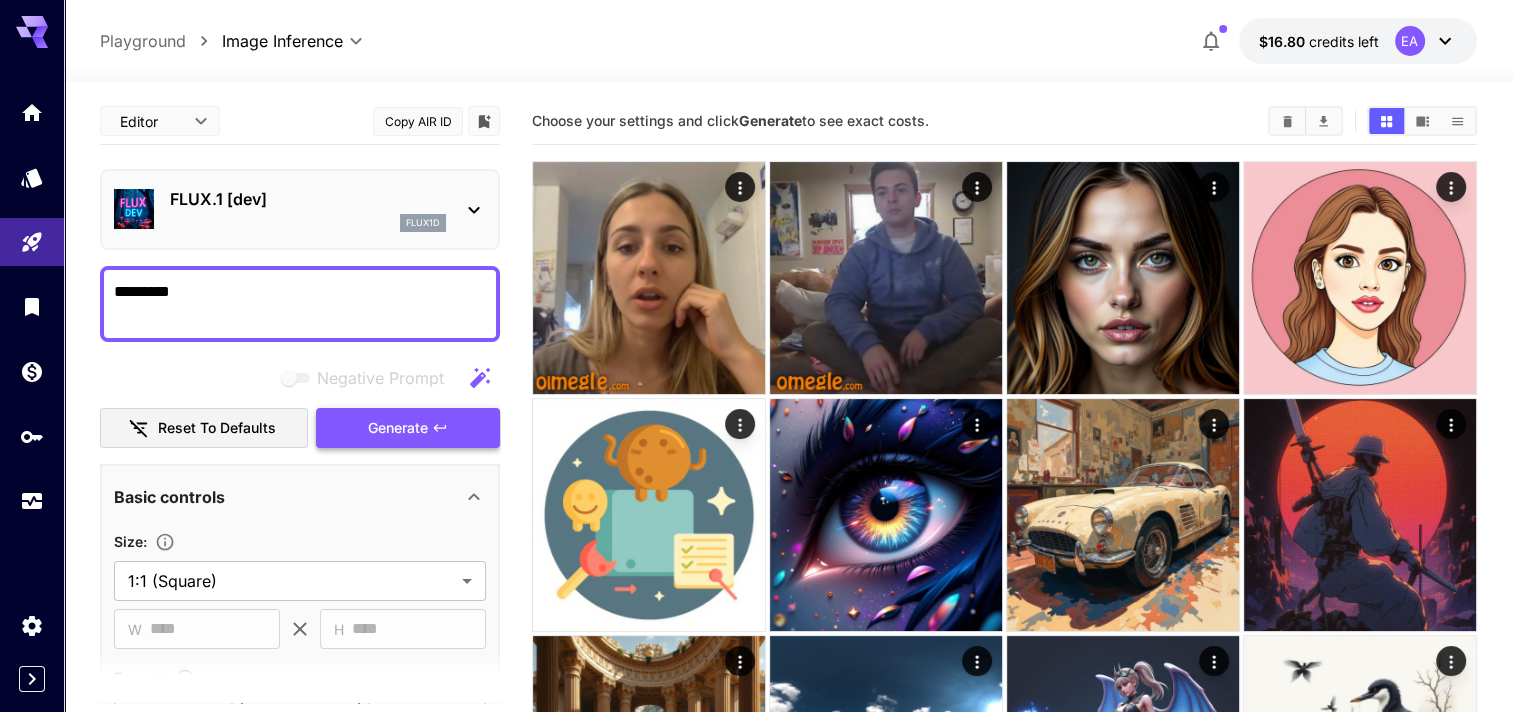 type on "*********" 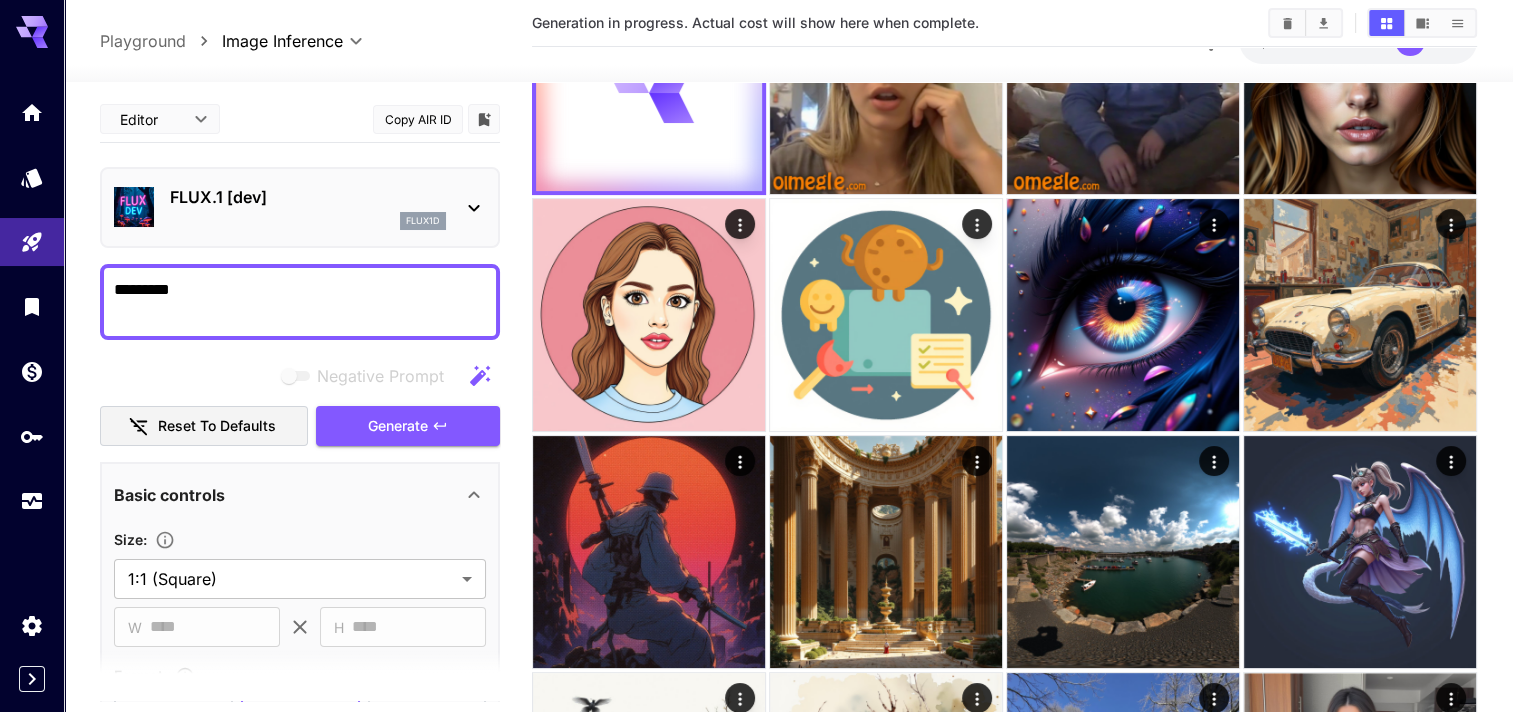 scroll, scrollTop: 300, scrollLeft: 0, axis: vertical 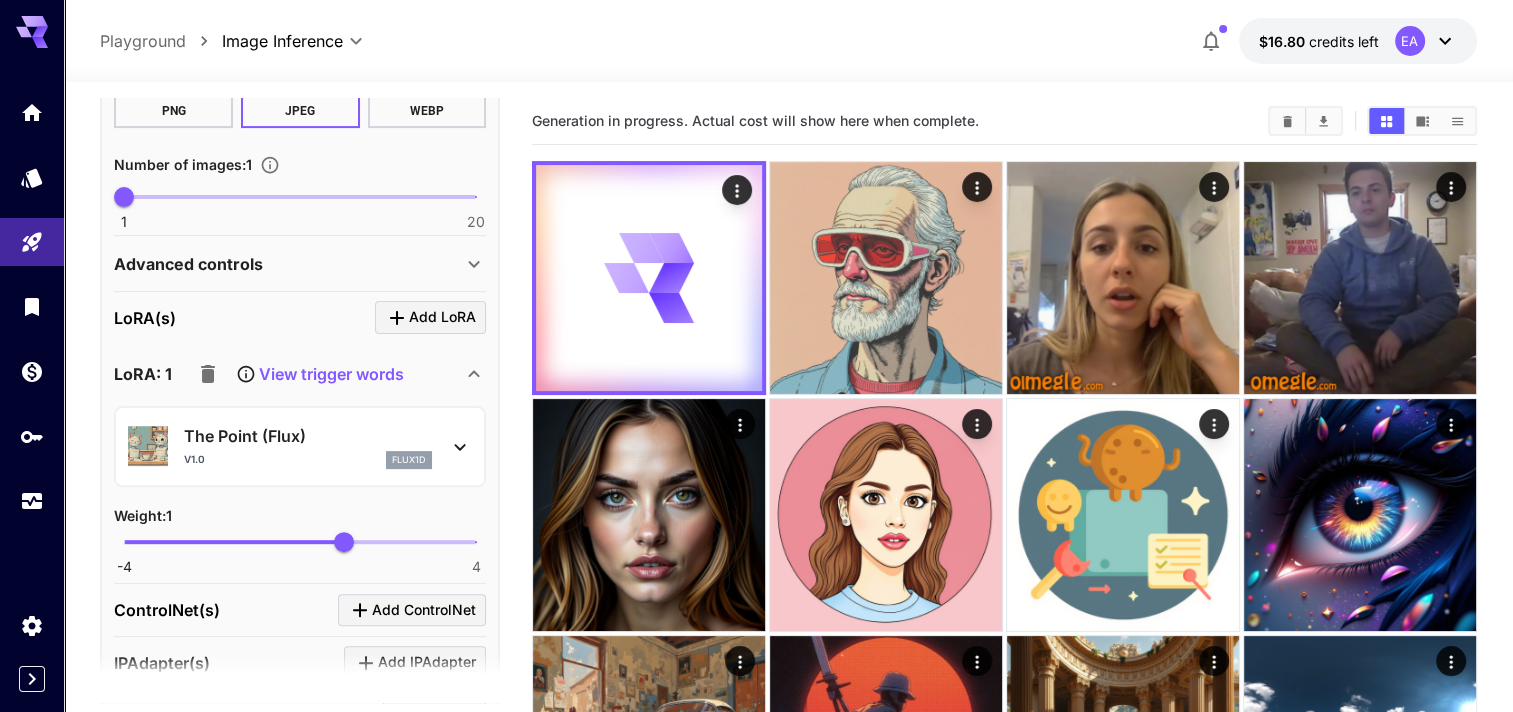 click on "View trigger words" at bounding box center (296, 374) 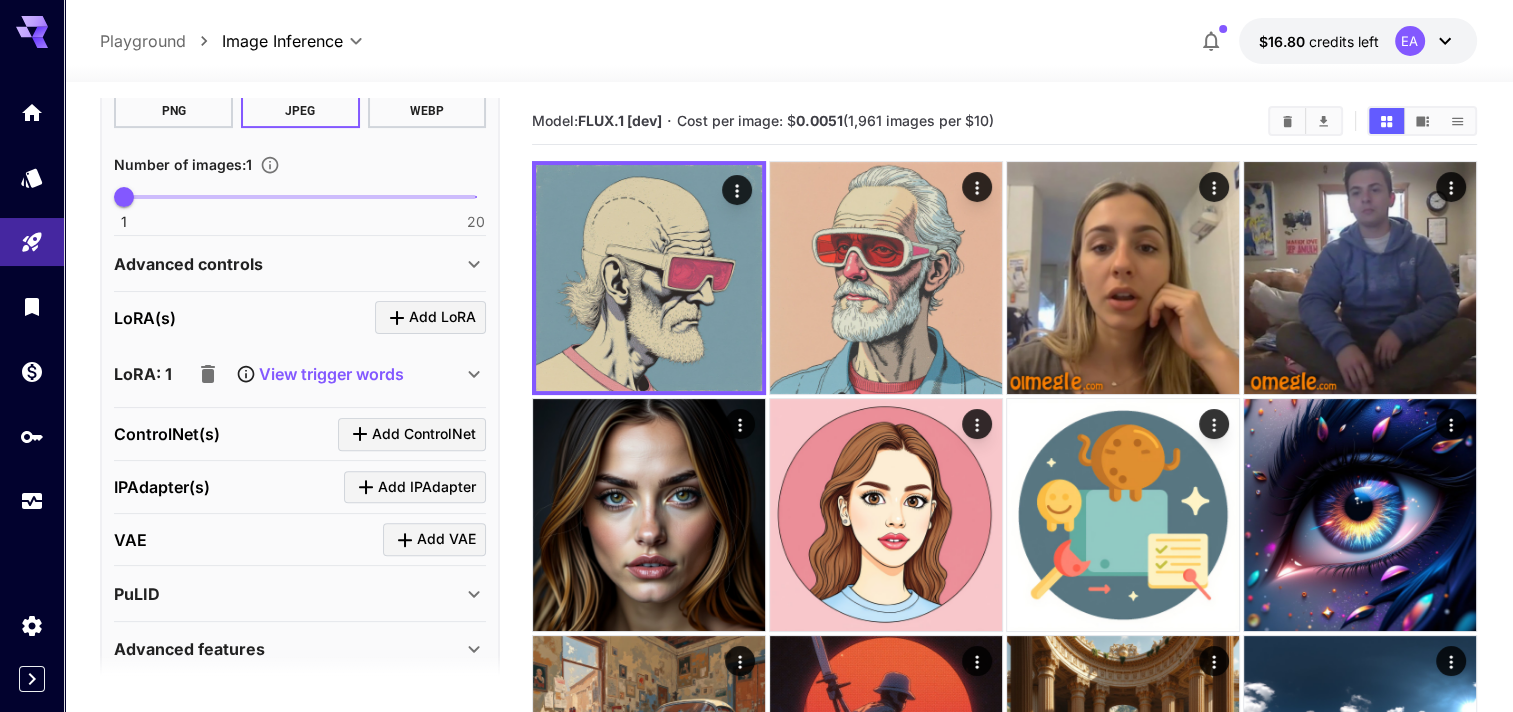 click on "View trigger words" at bounding box center (331, 374) 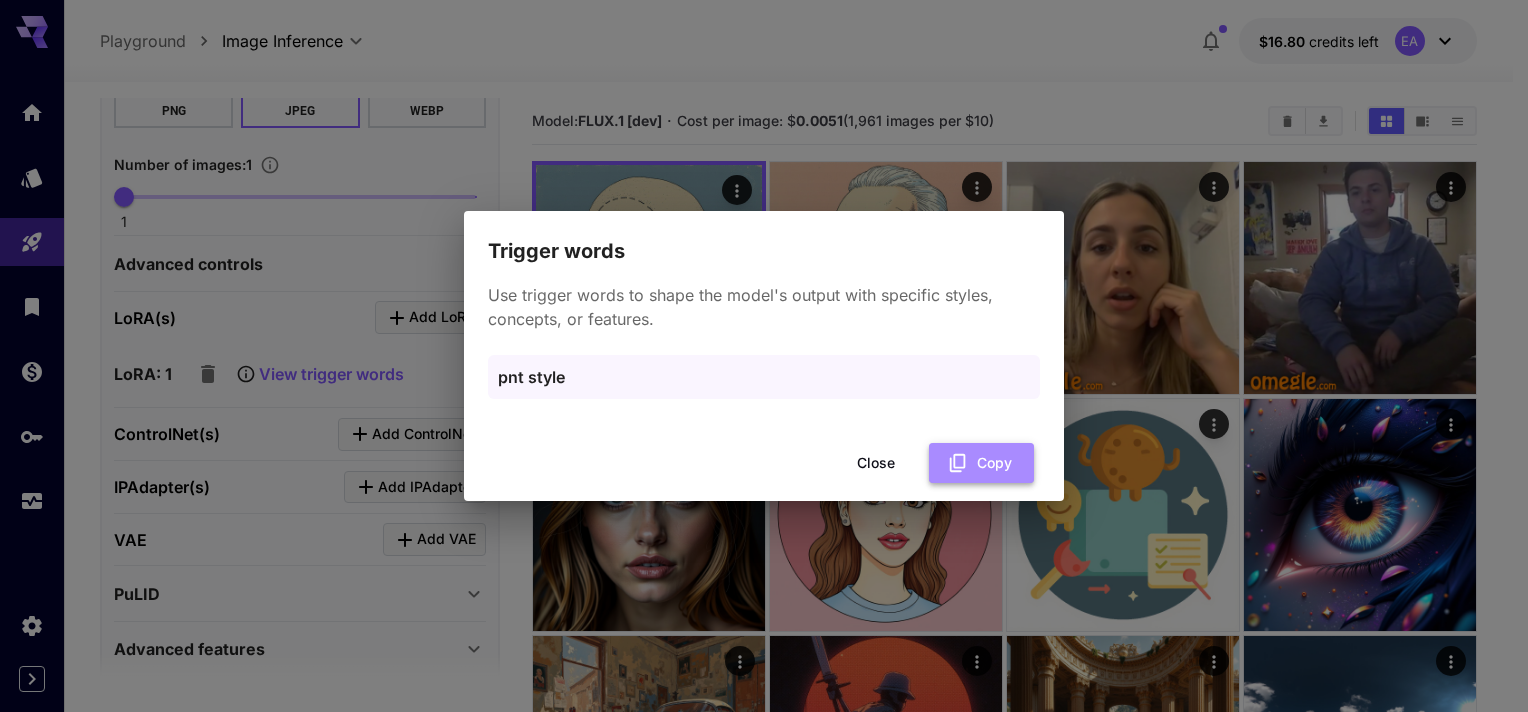 click on "Copy" at bounding box center [981, 463] 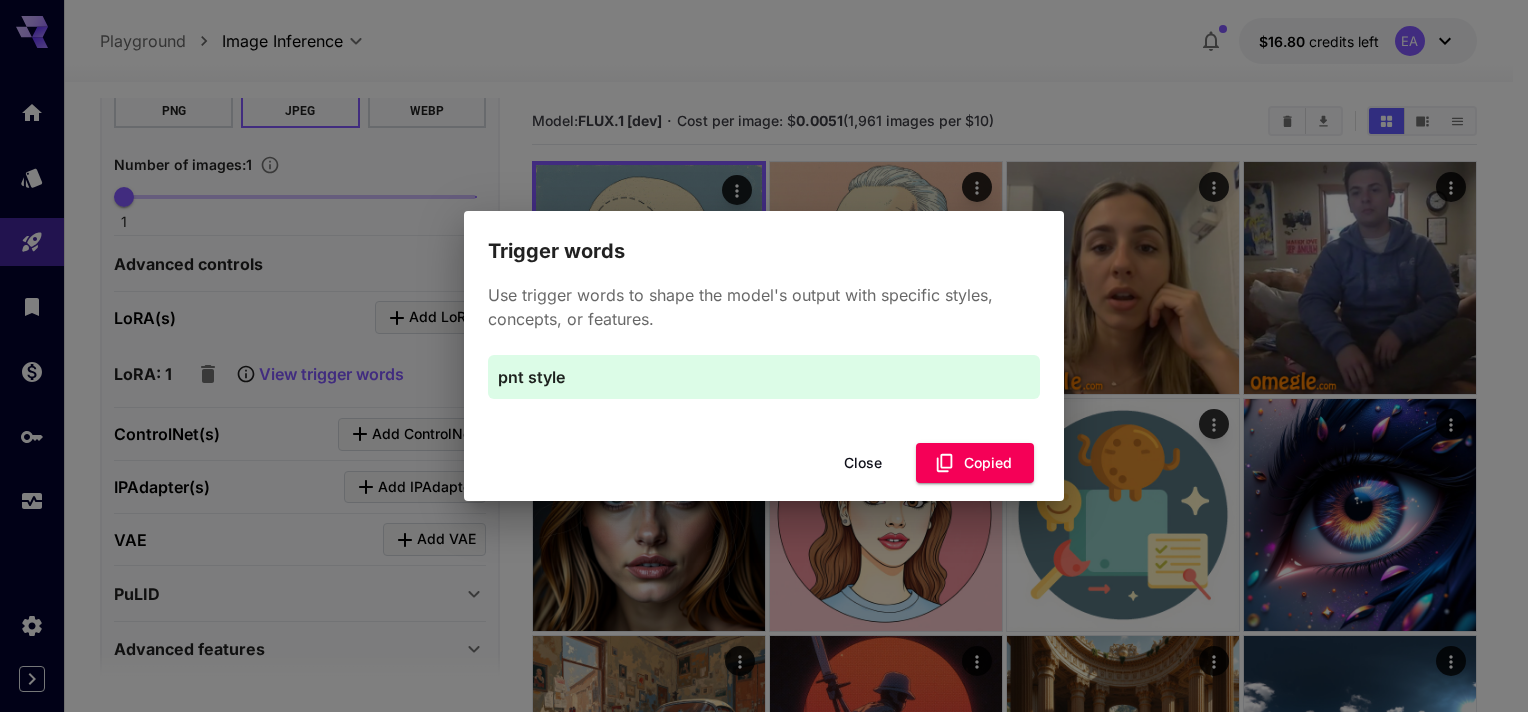 click on "Close" at bounding box center (863, 463) 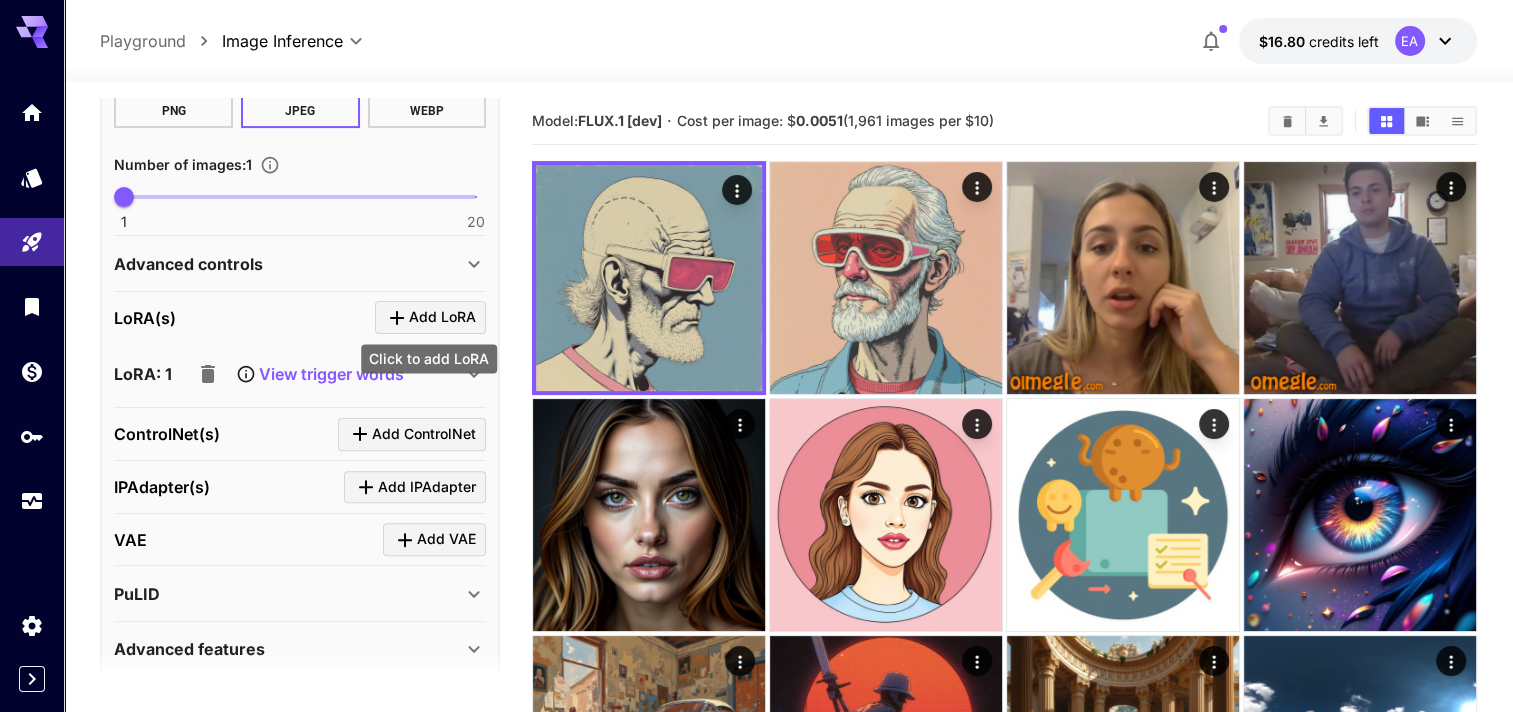 click on "Click to add LoRA" at bounding box center [429, 352] 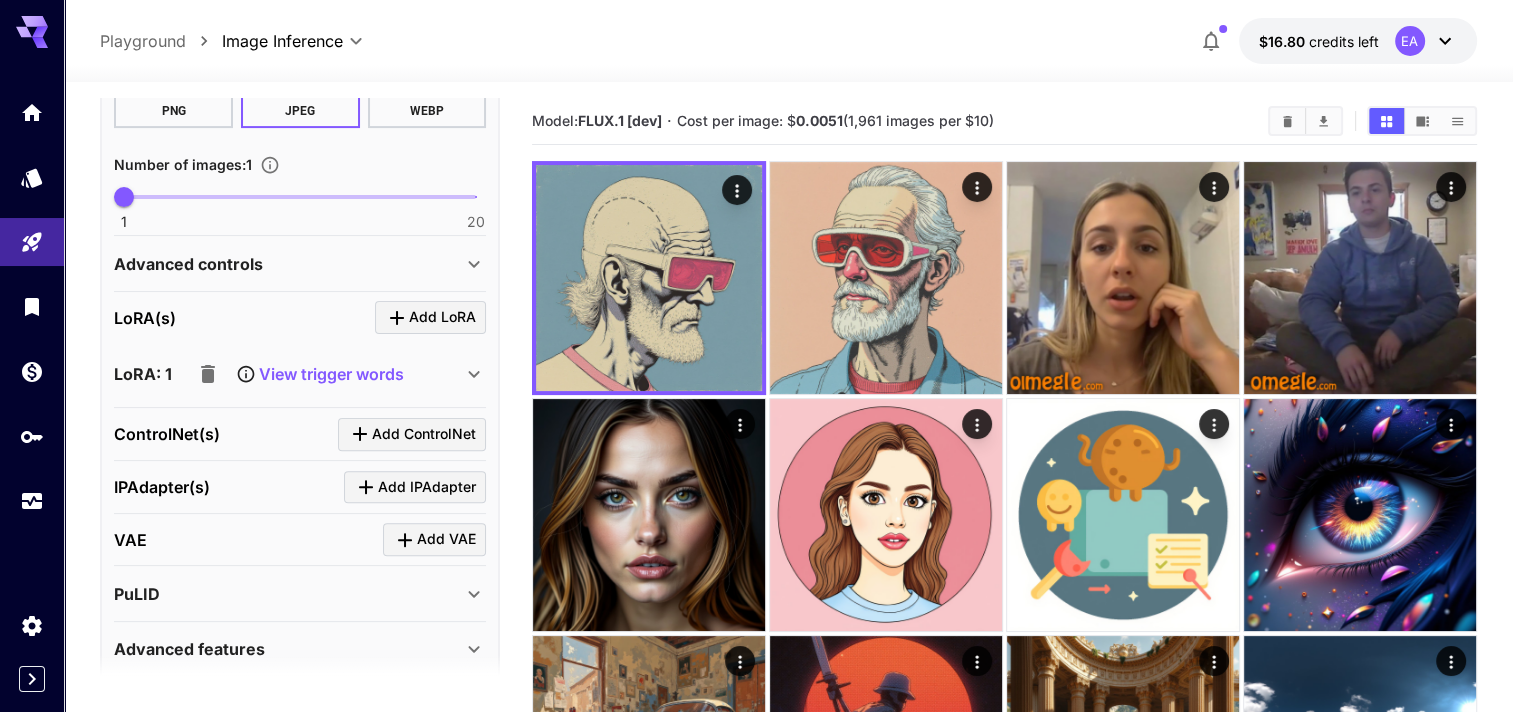 click on "View trigger words" at bounding box center [331, 374] 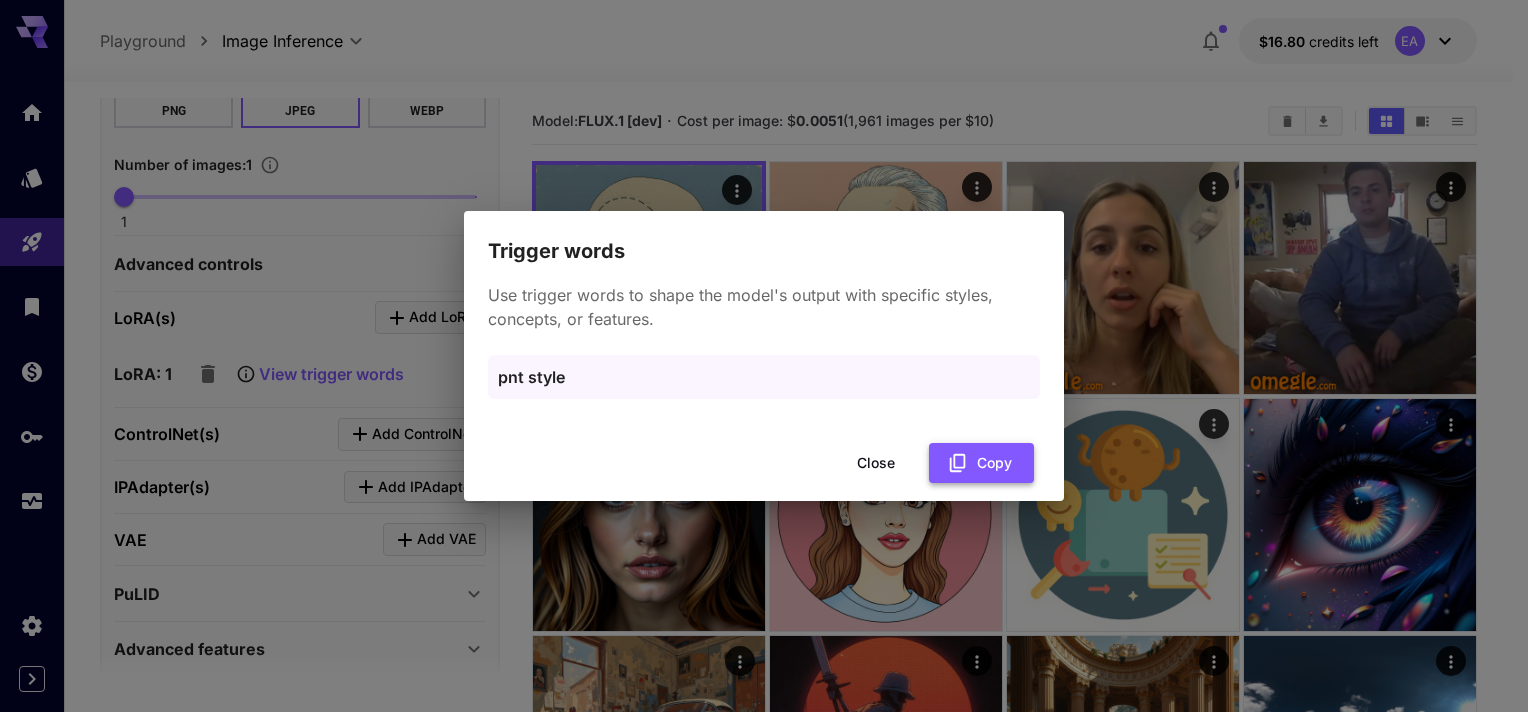 click on "Copy" at bounding box center (981, 463) 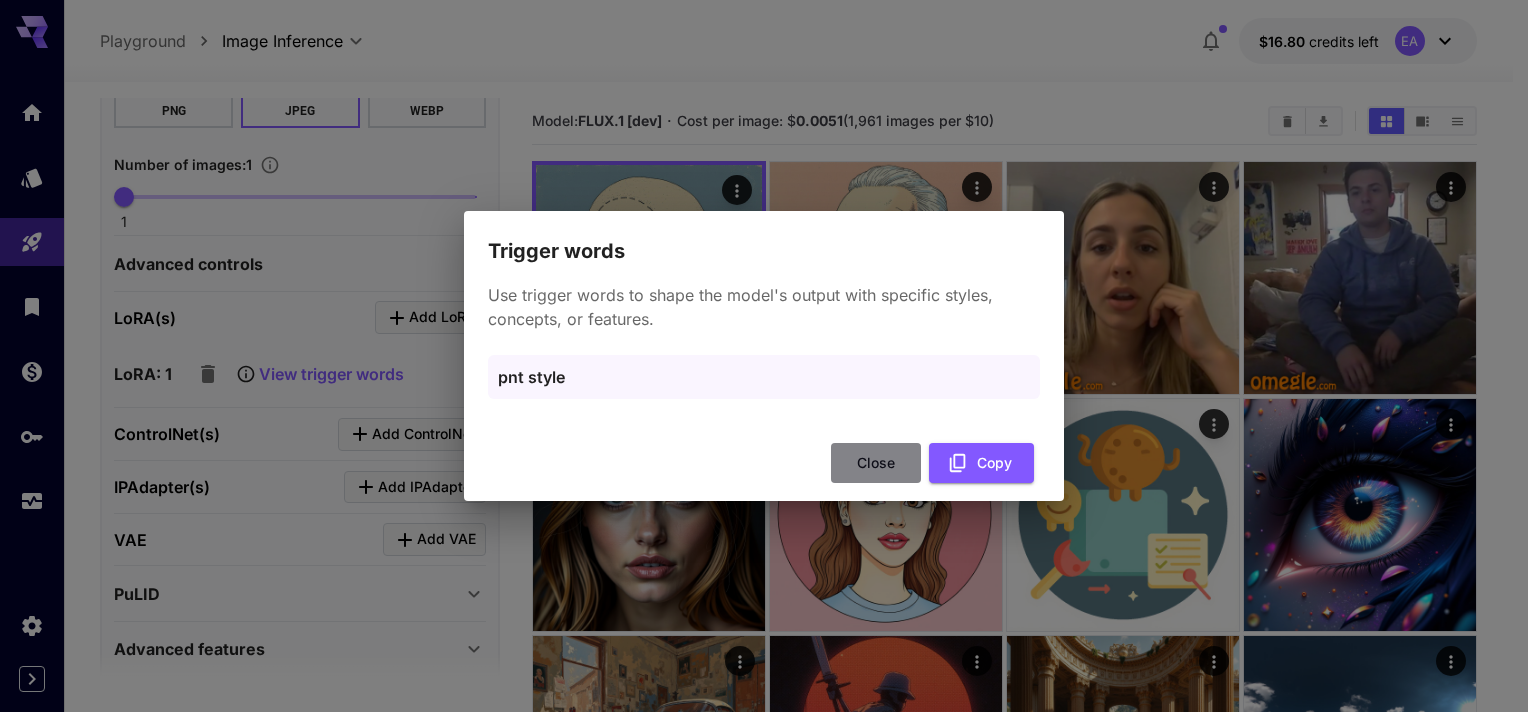 click on "Close" at bounding box center [876, 463] 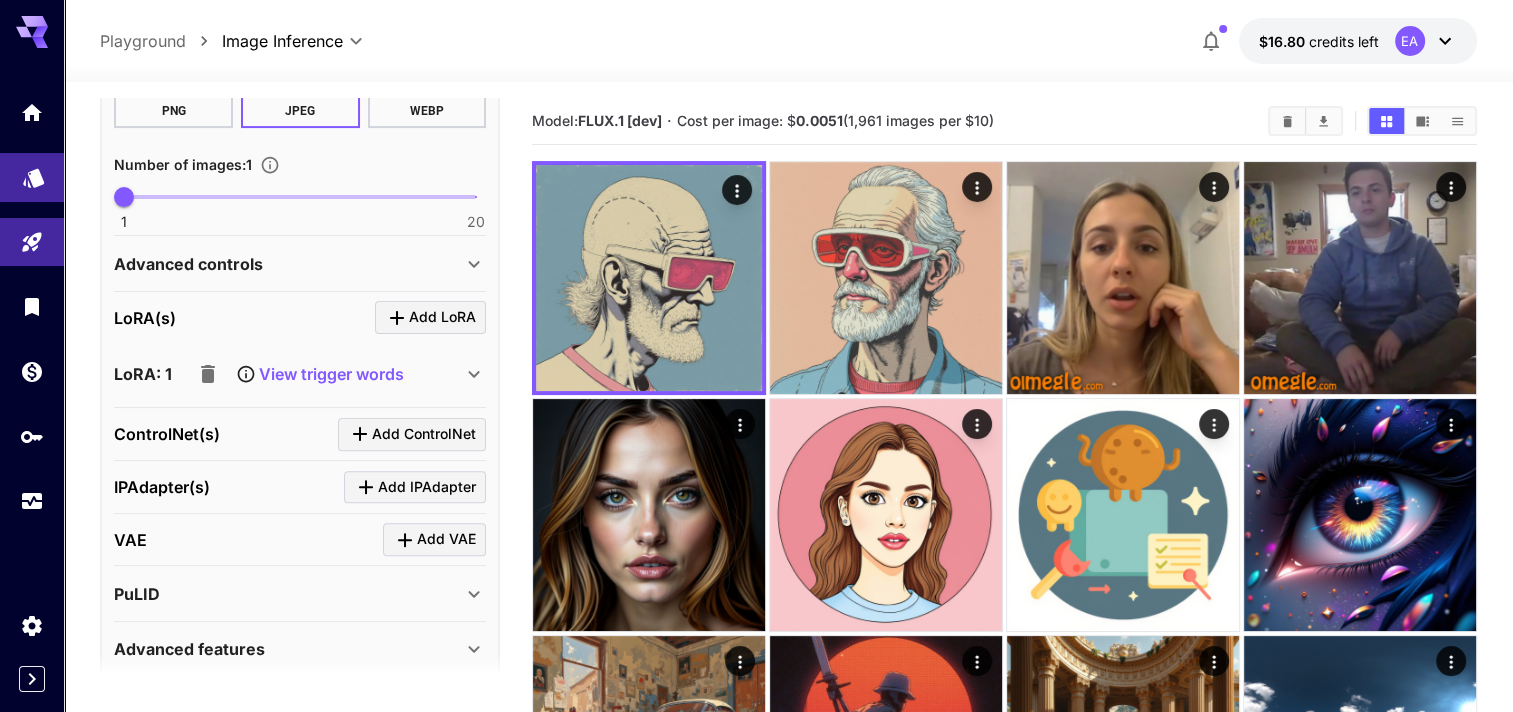 drag, startPoint x: 888, startPoint y: 457, endPoint x: 40, endPoint y: 194, distance: 887.8474 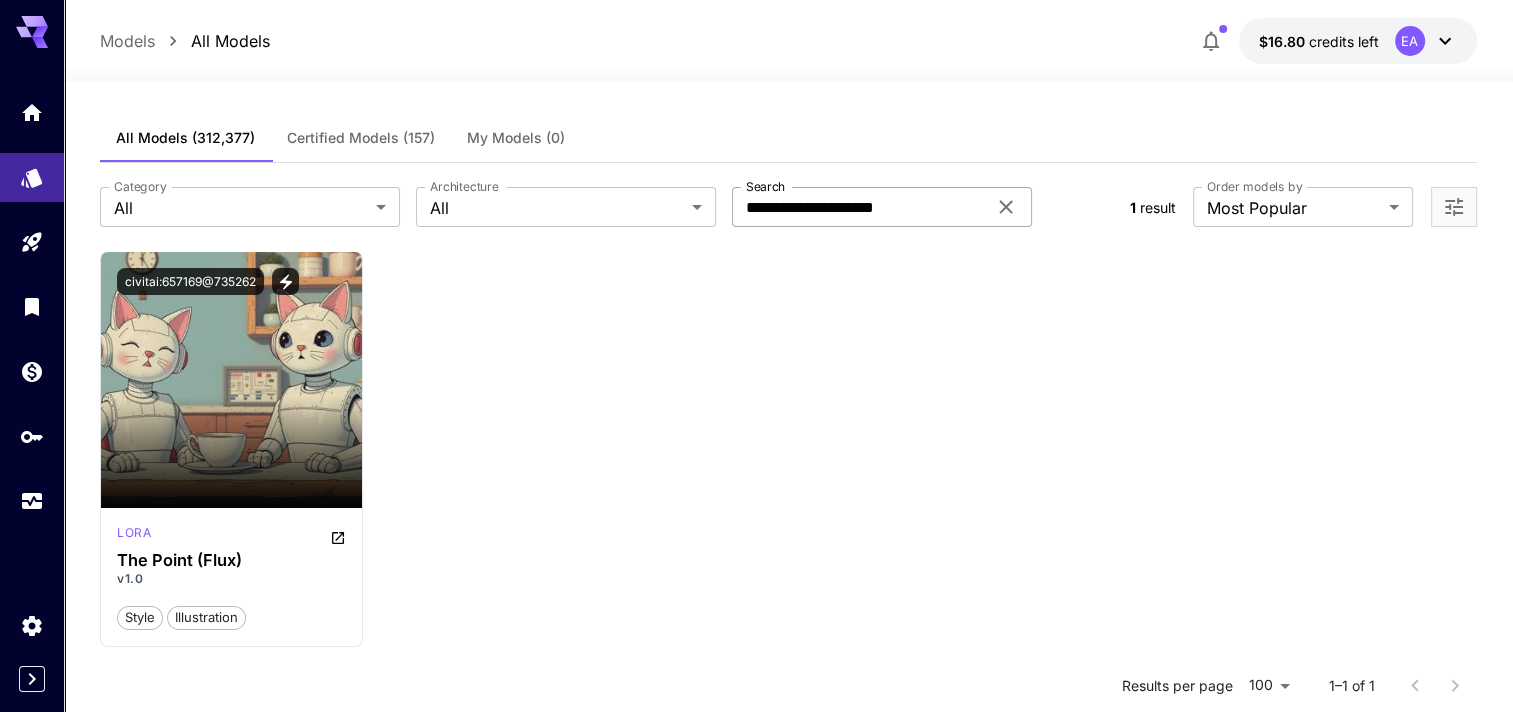 click 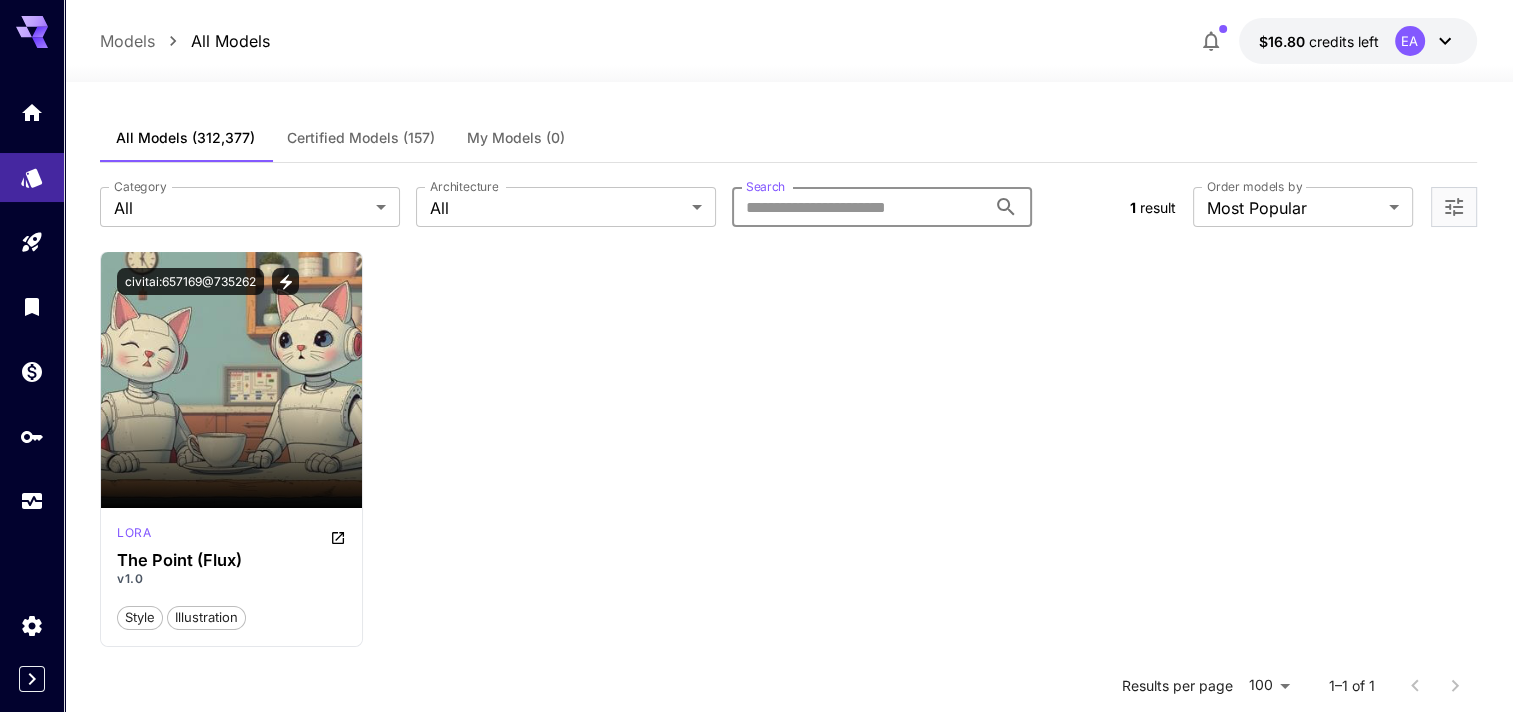 click on "Search" at bounding box center (859, 207) 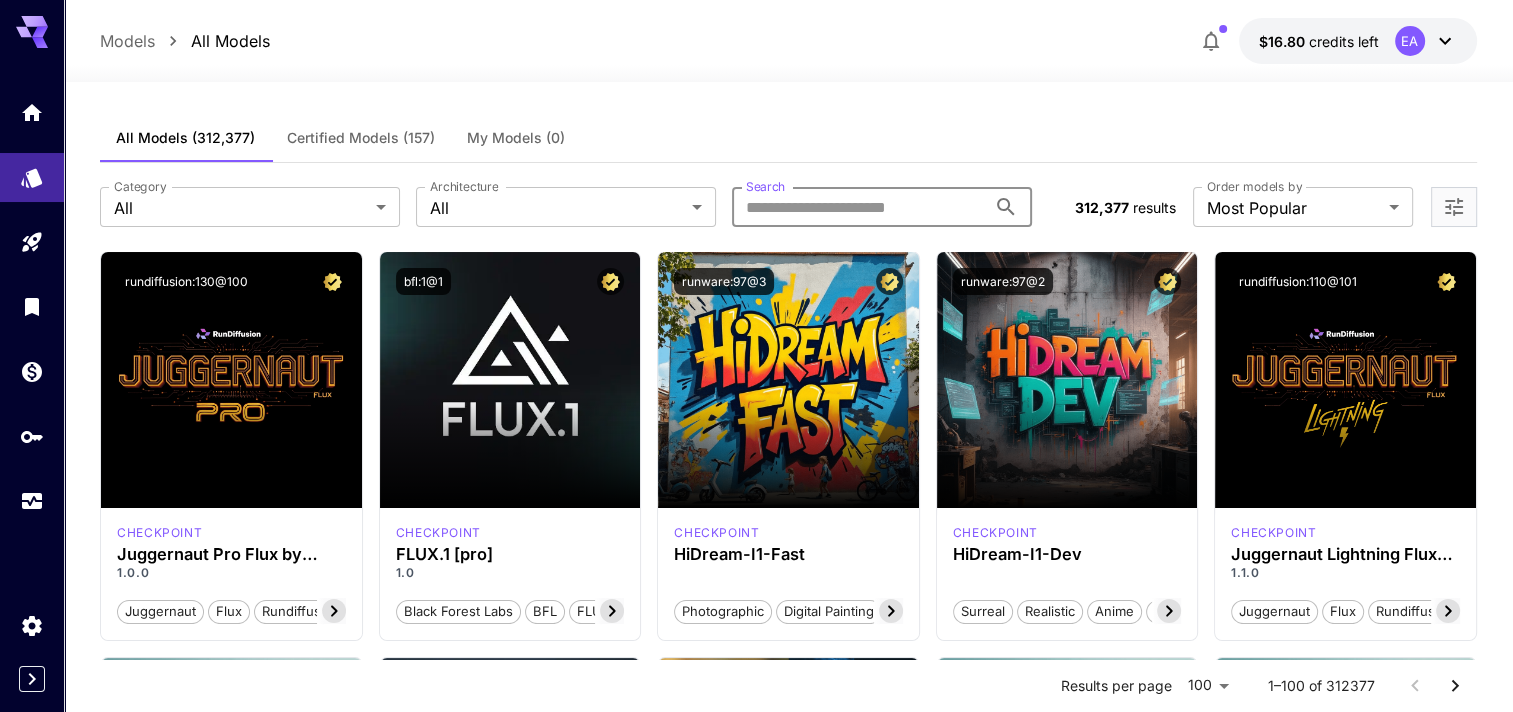 paste on "**********" 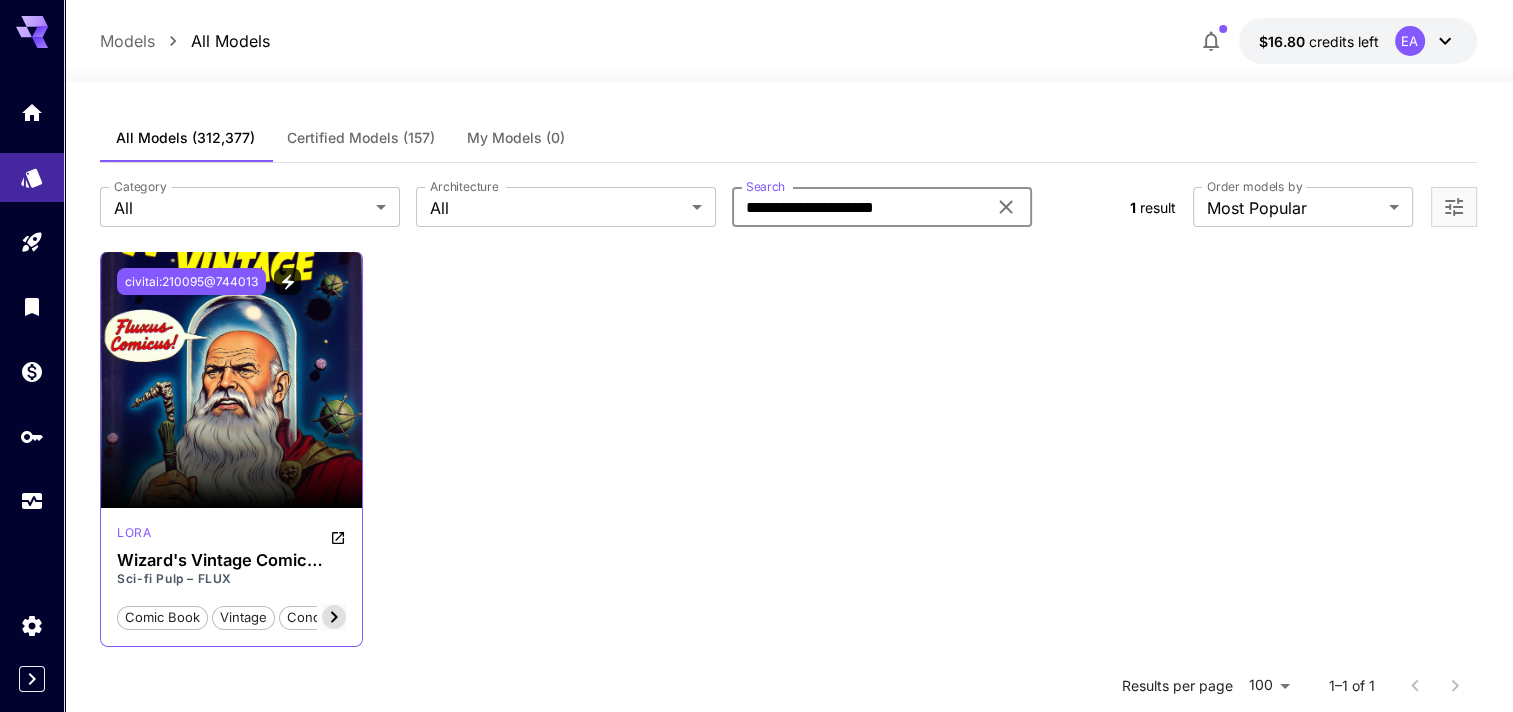 type on "**********" 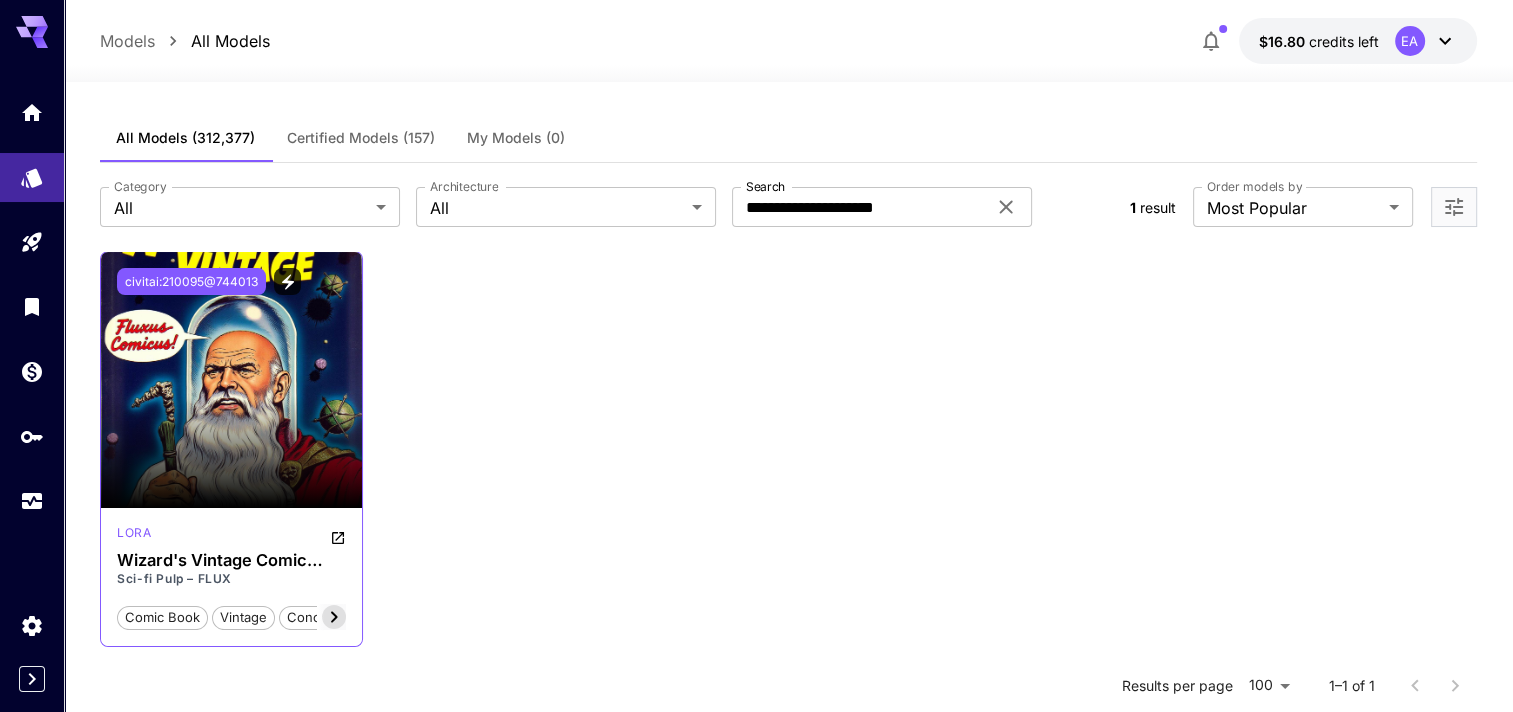 click on "civitai:210095@744013" at bounding box center [191, 281] 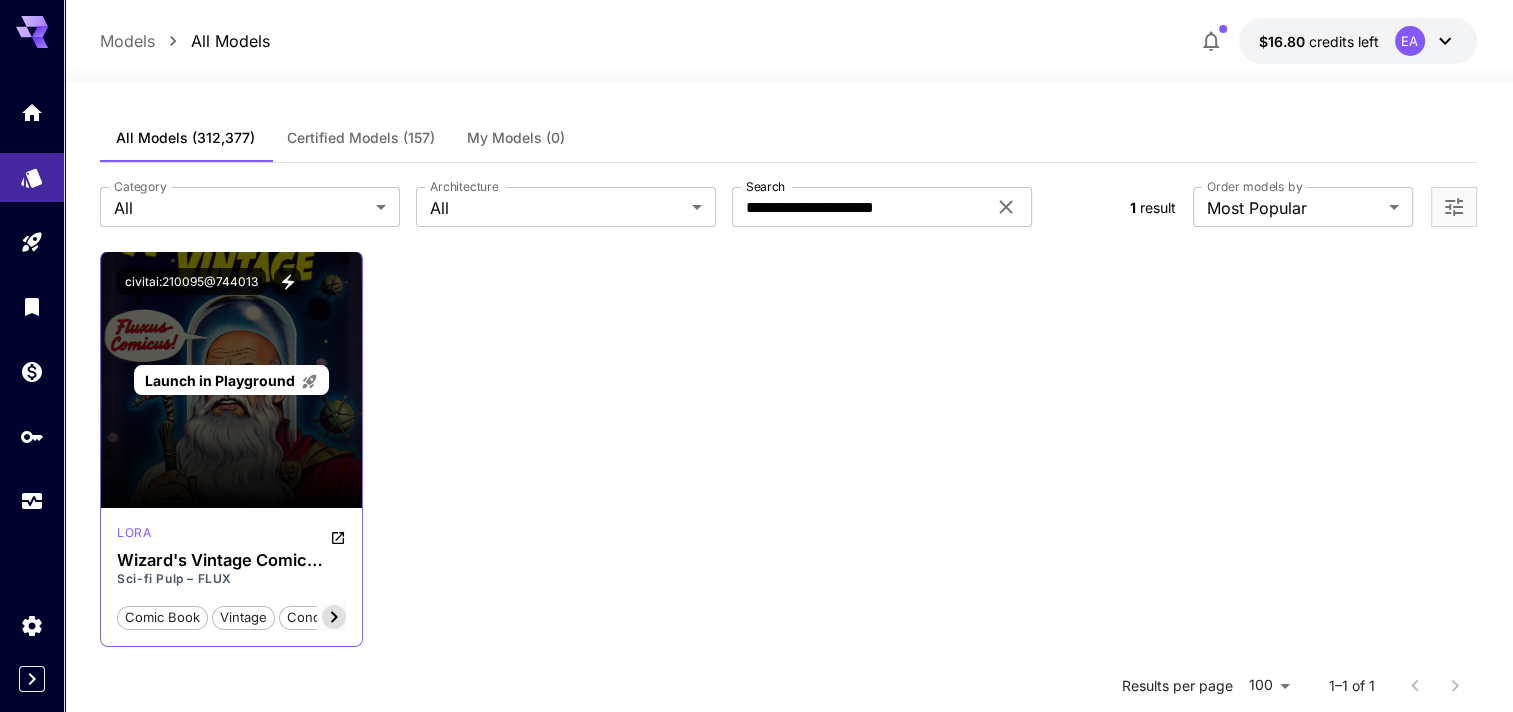 click on "Launch in Playground" at bounding box center [220, 380] 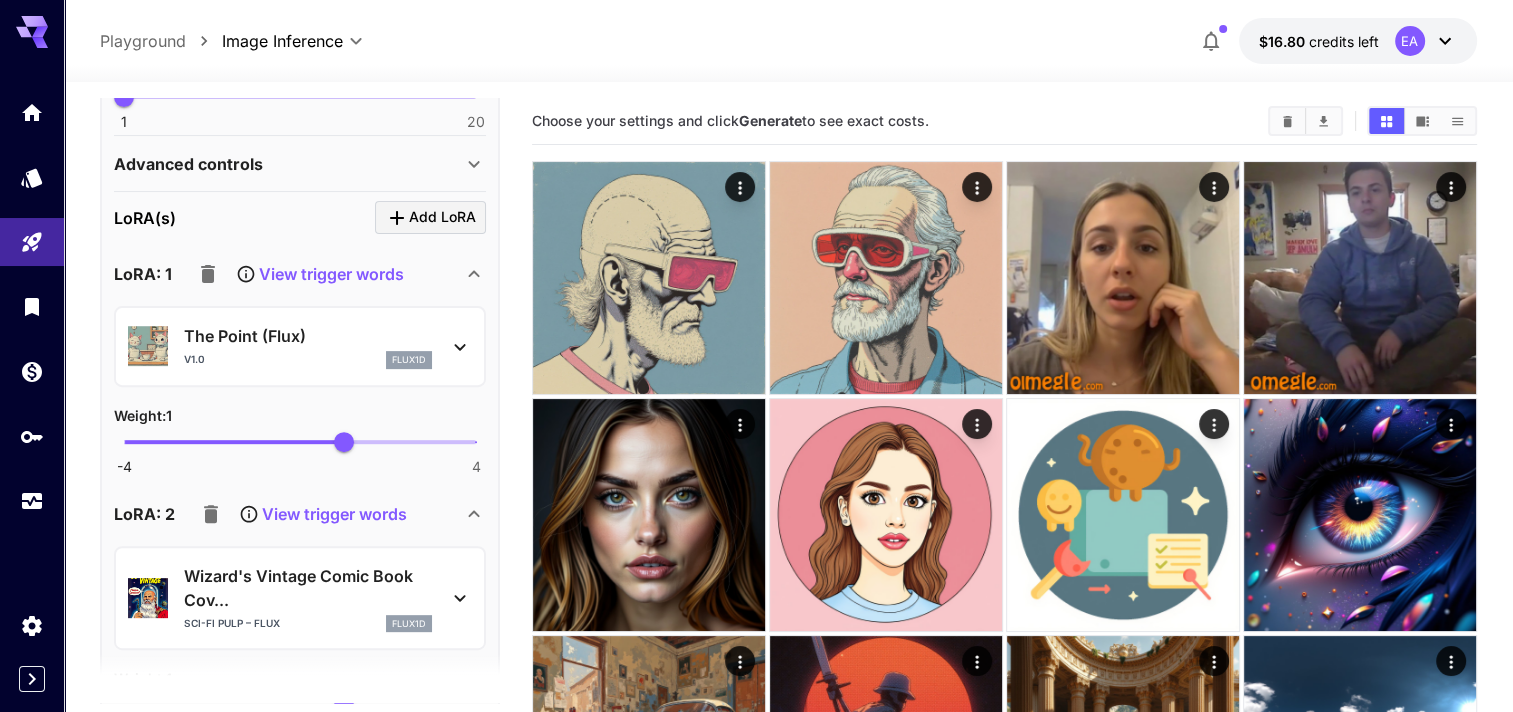 scroll, scrollTop: 800, scrollLeft: 0, axis: vertical 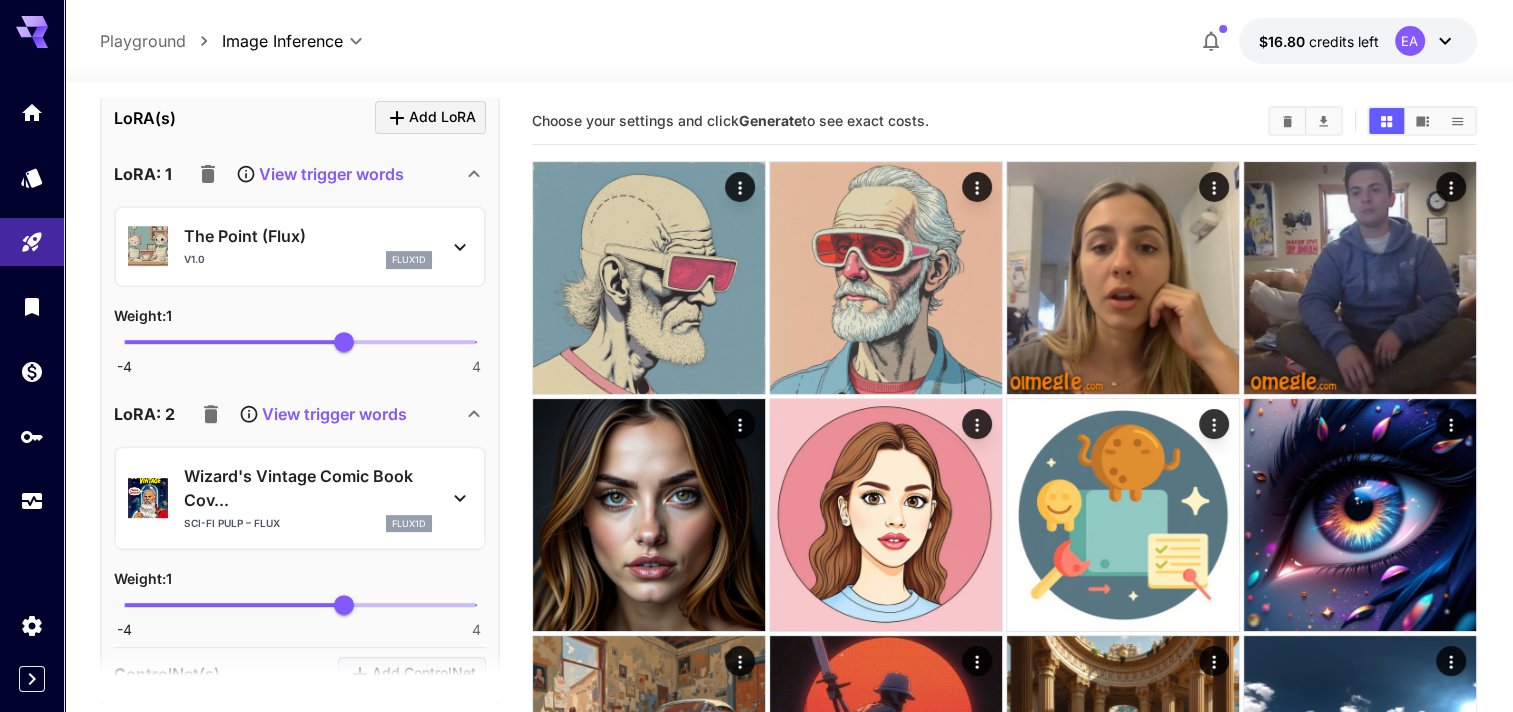 click 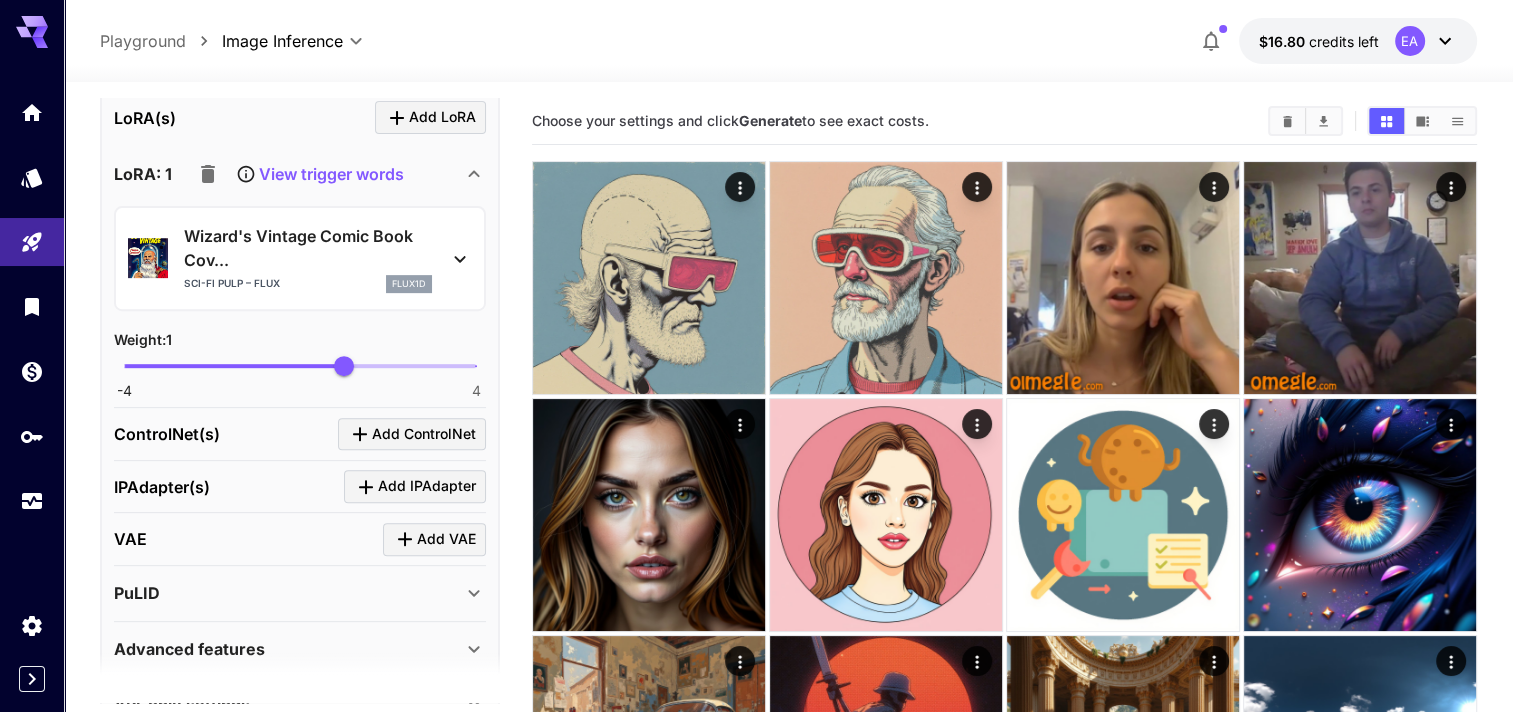 click on "View trigger words" at bounding box center (331, 174) 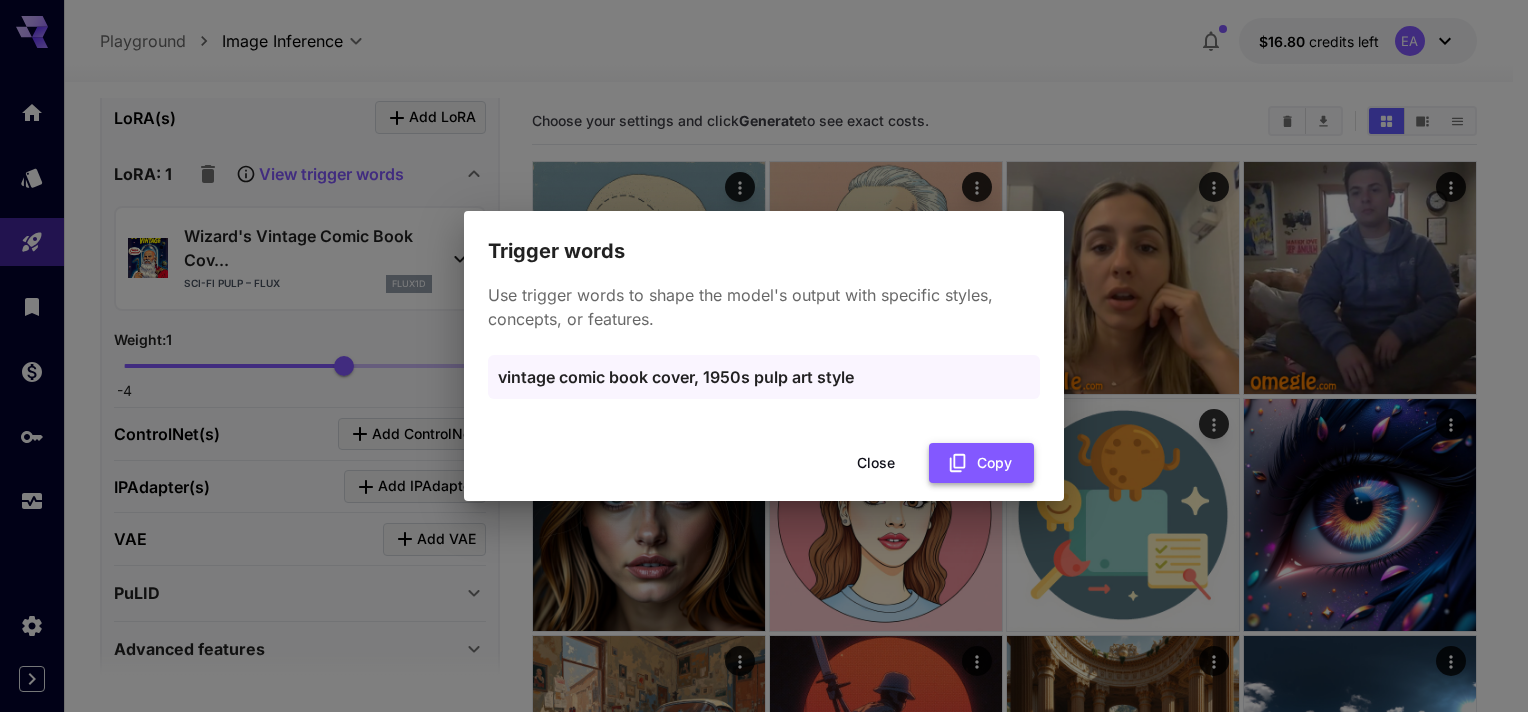 click on "Copy" at bounding box center (981, 463) 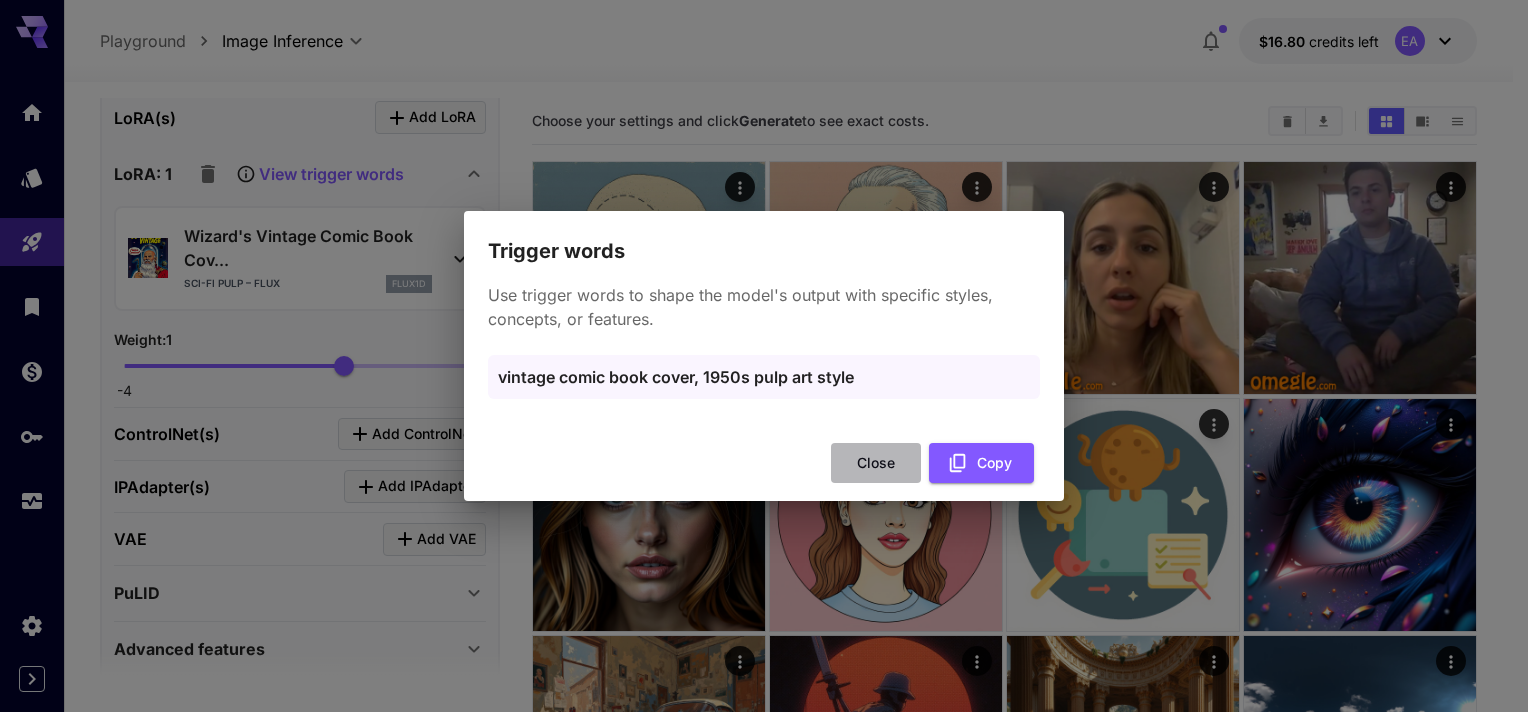 click on "Close" at bounding box center [876, 463] 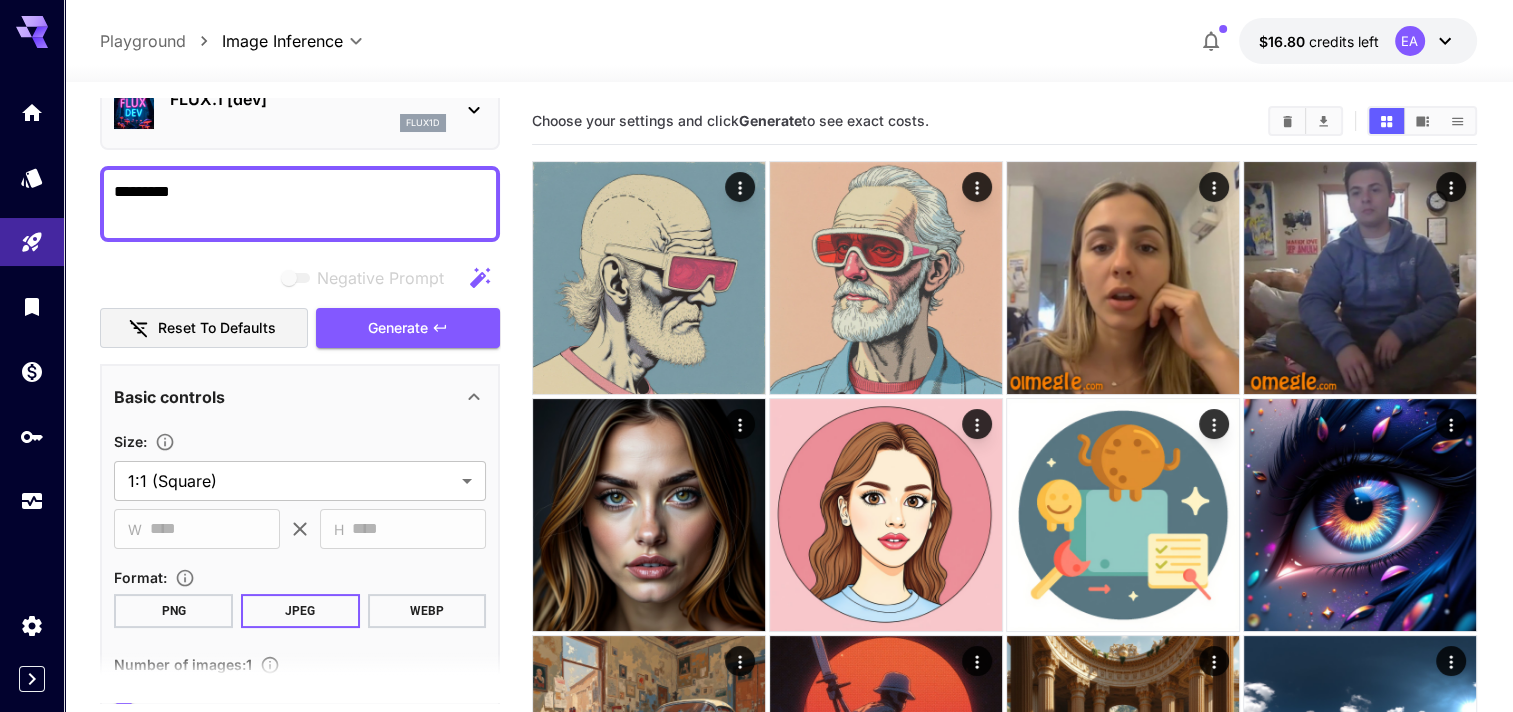scroll, scrollTop: 0, scrollLeft: 0, axis: both 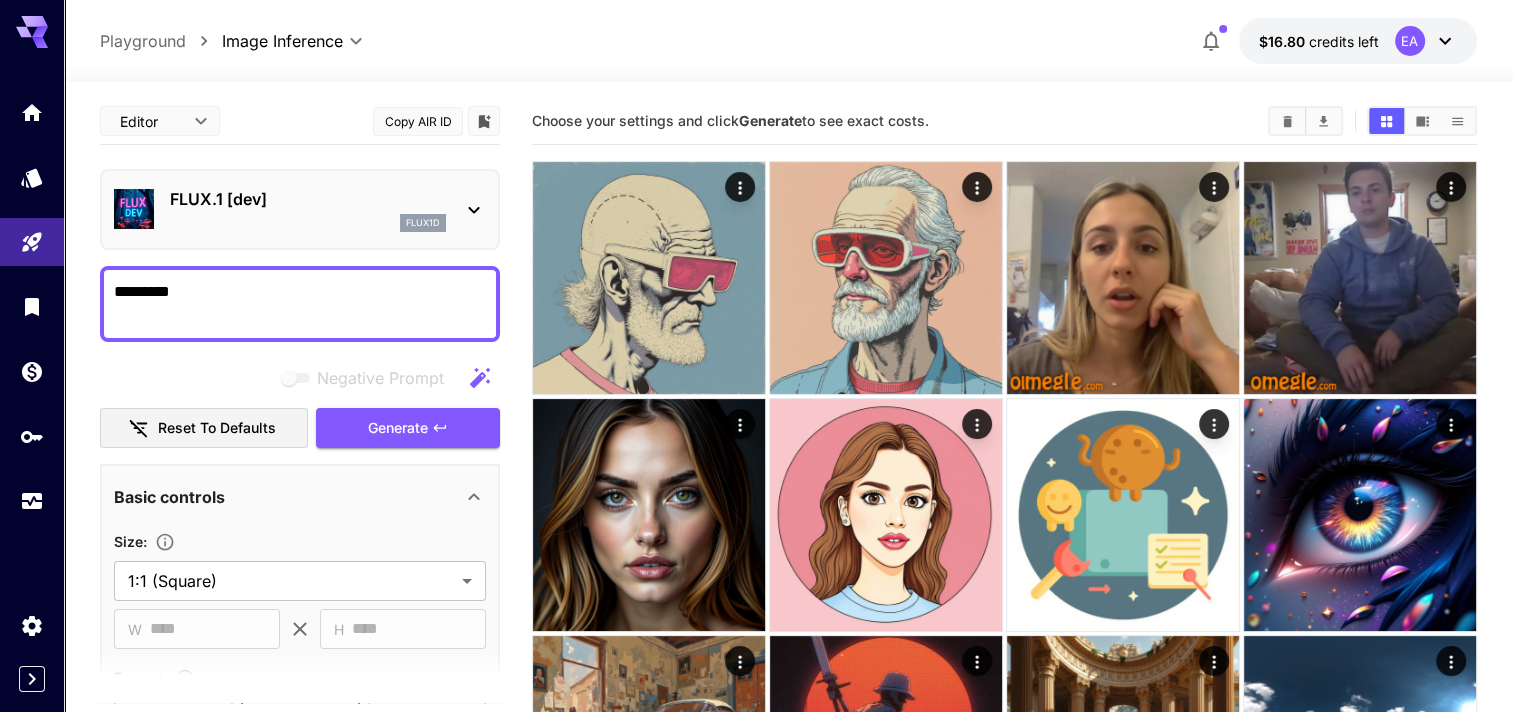 click on "*********" at bounding box center [300, 304] 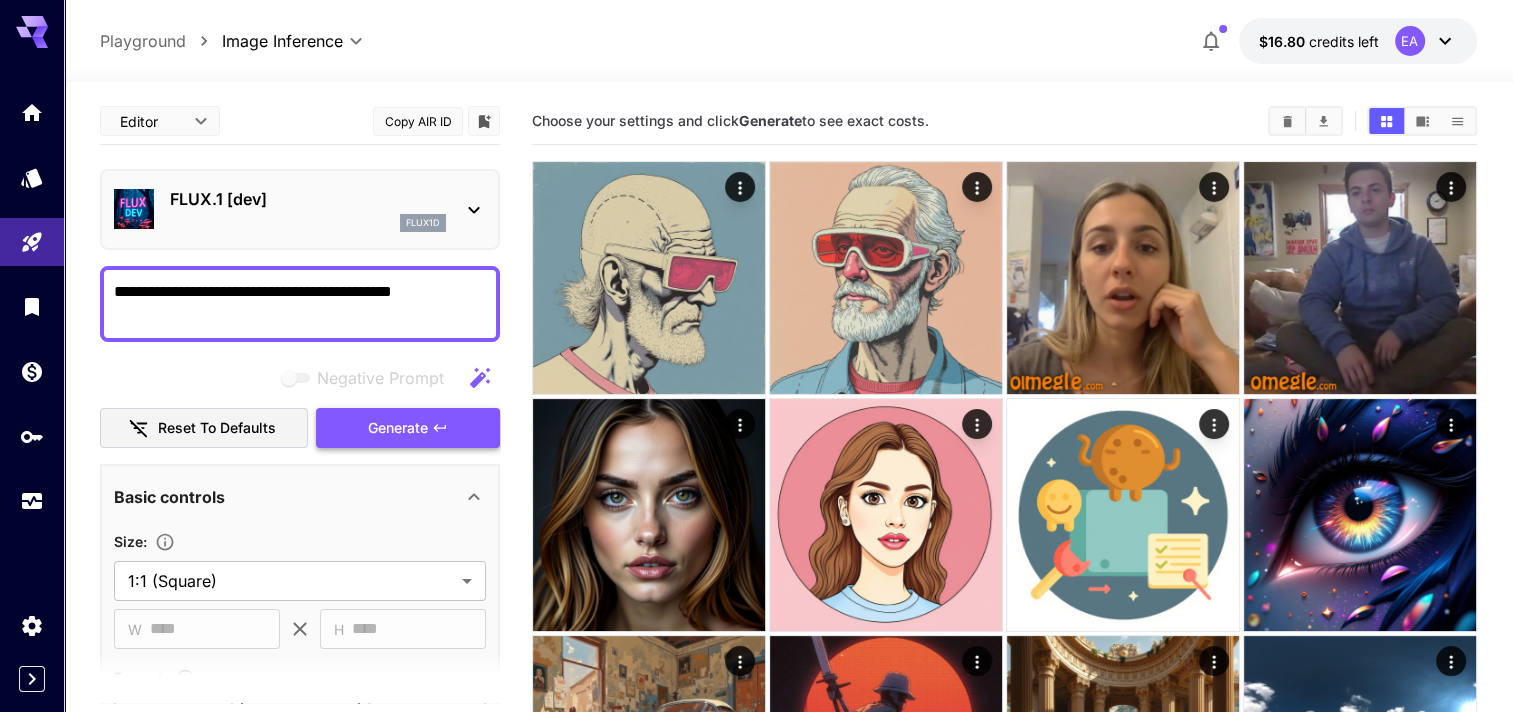 type on "**********" 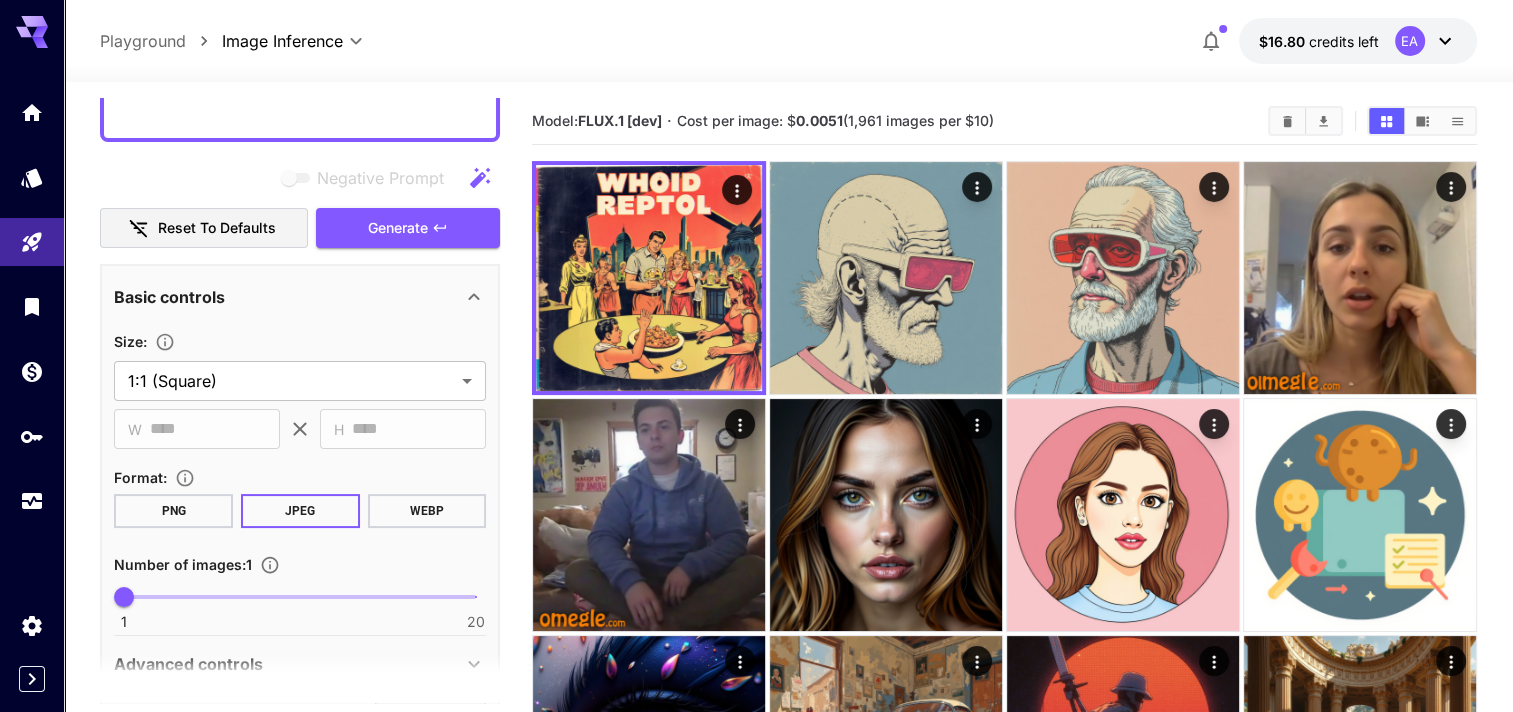 scroll, scrollTop: 600, scrollLeft: 0, axis: vertical 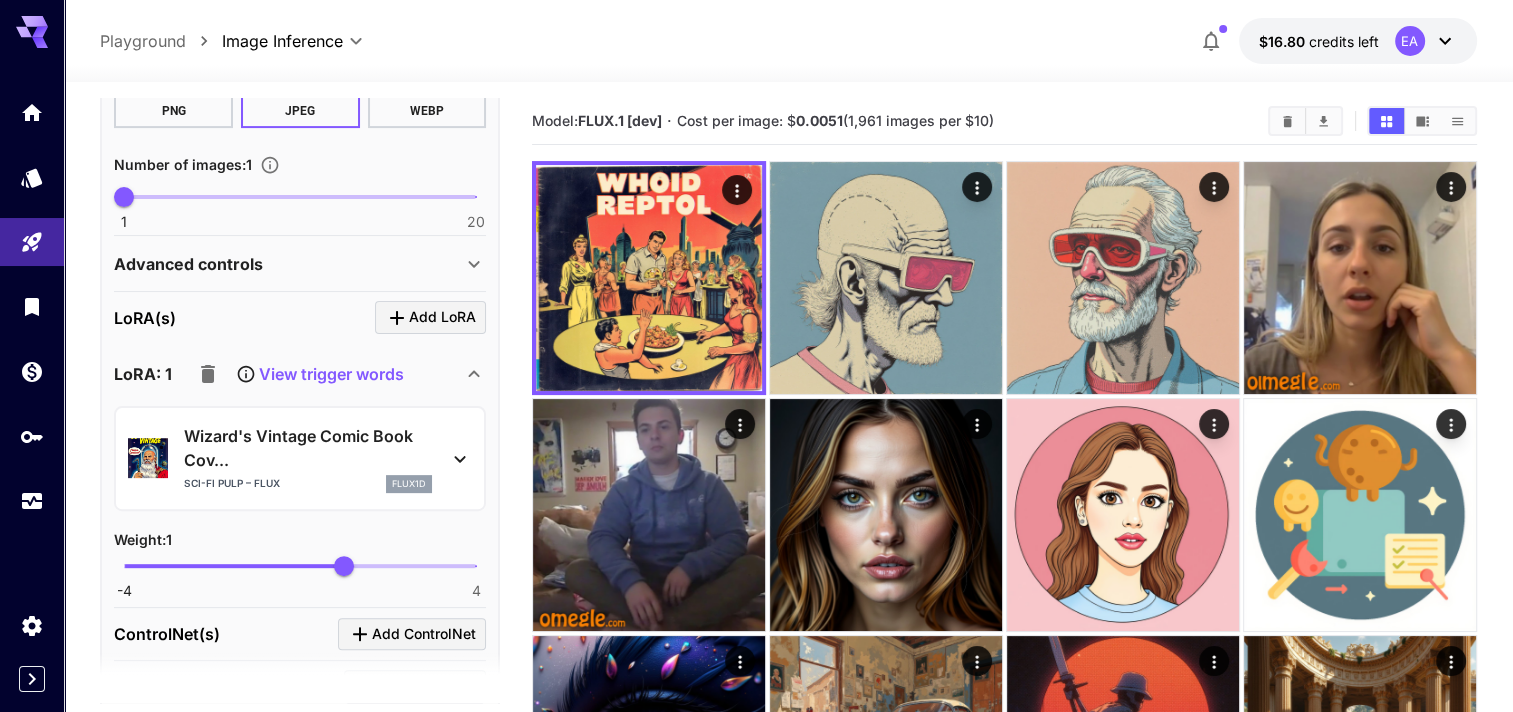 click on "View trigger words" at bounding box center [331, 374] 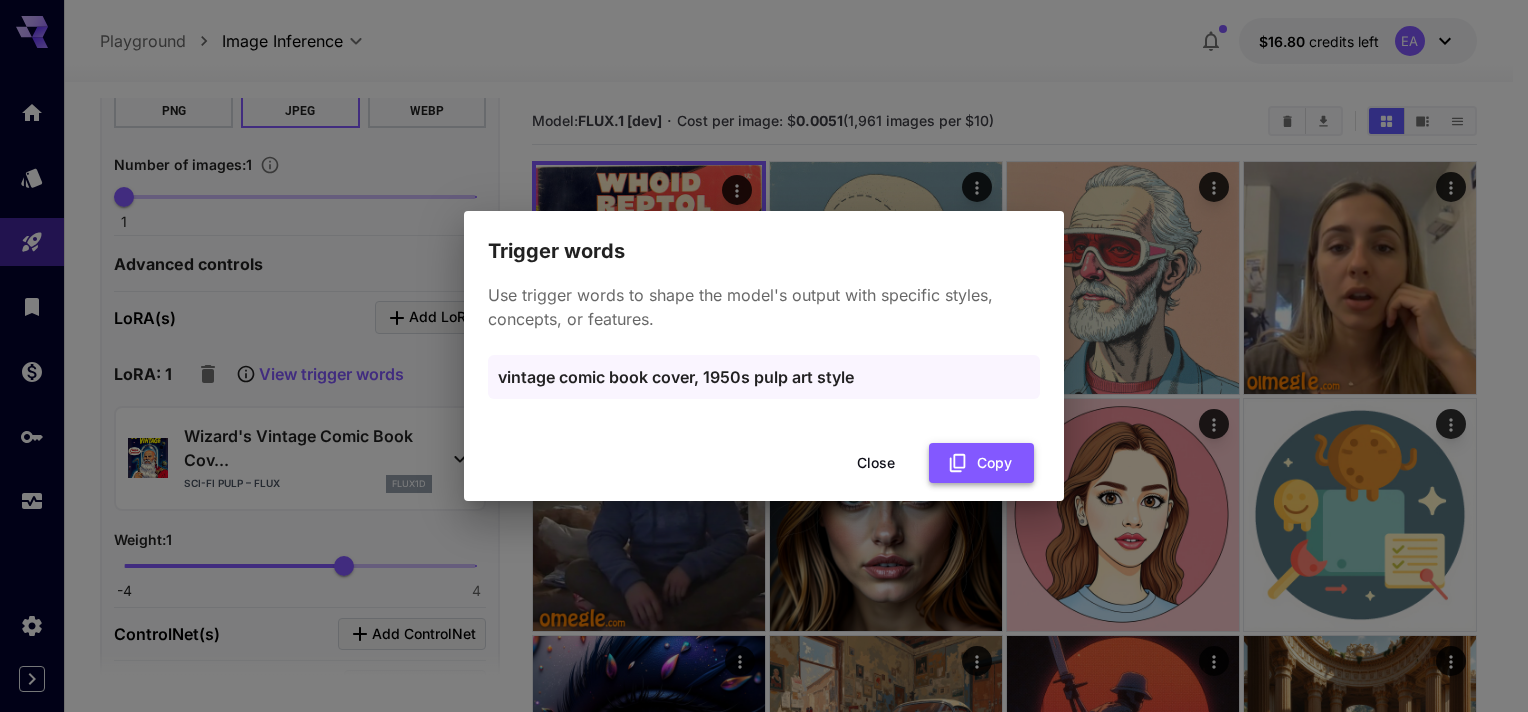 click on "Copy" at bounding box center [981, 463] 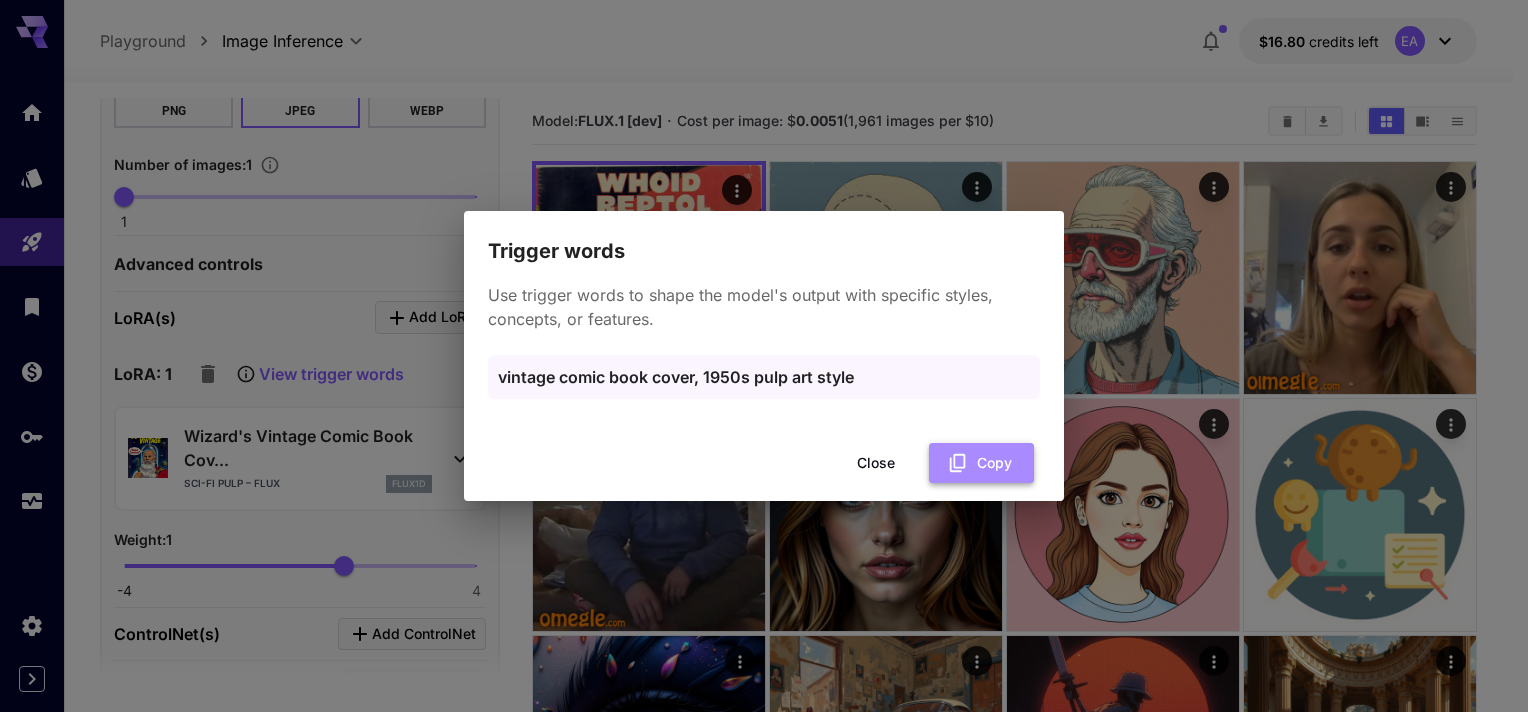 click on "Copy" at bounding box center [981, 463] 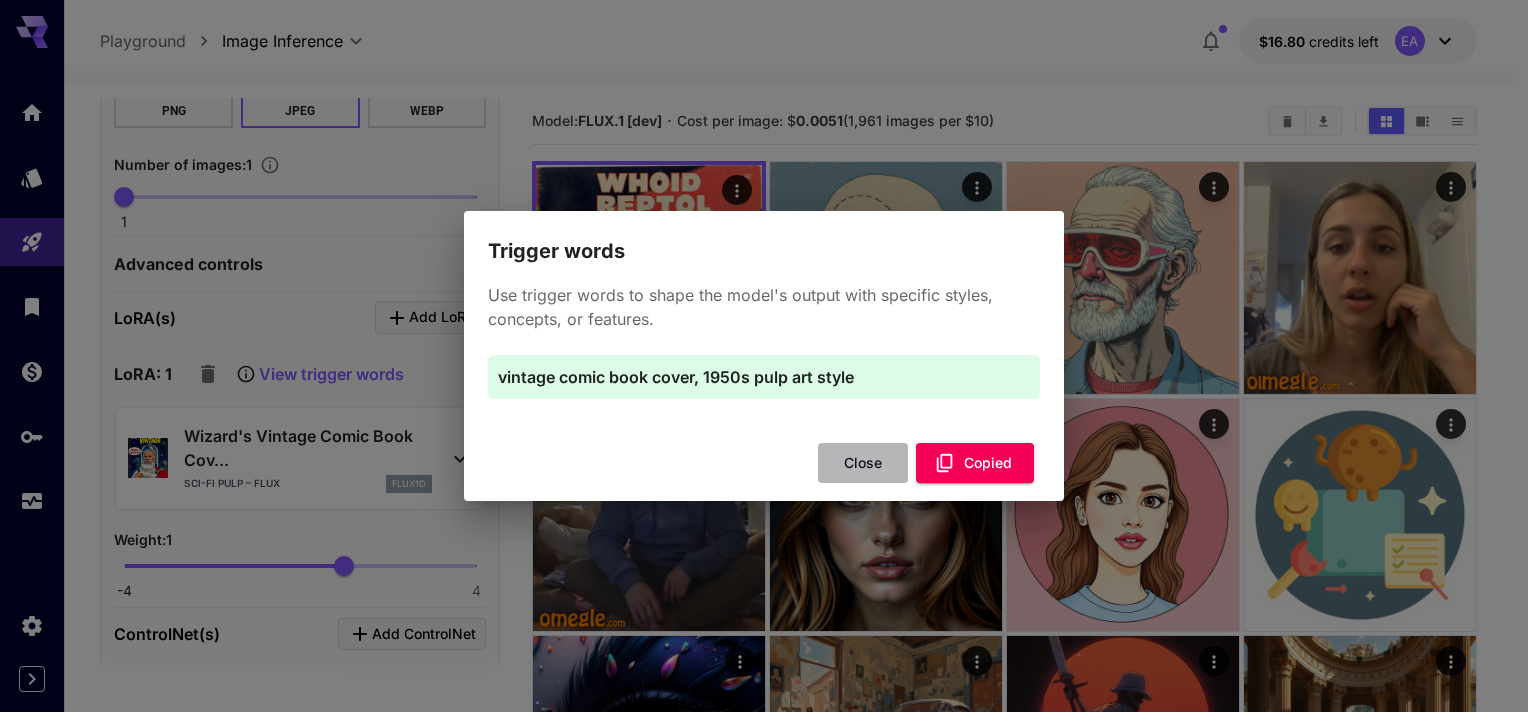 click on "Close" at bounding box center [863, 463] 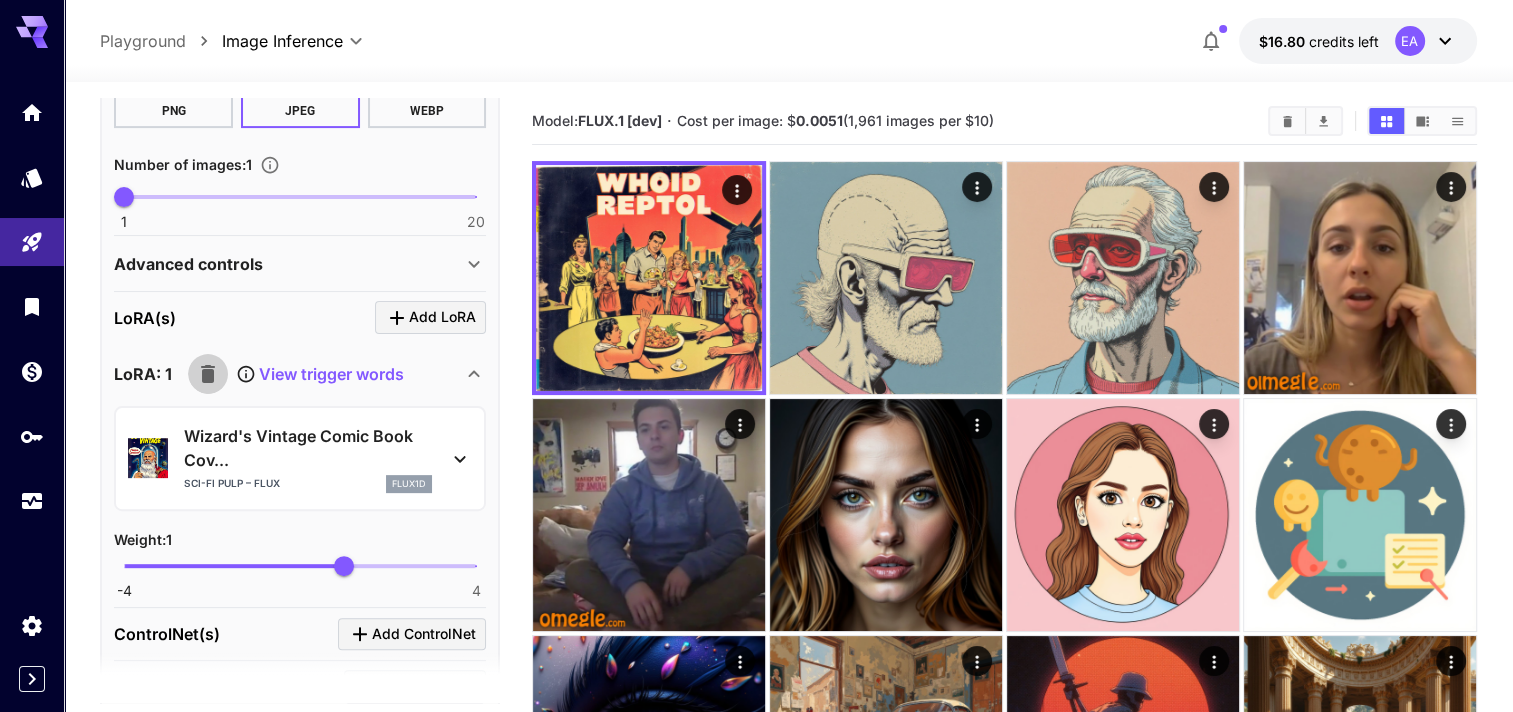click 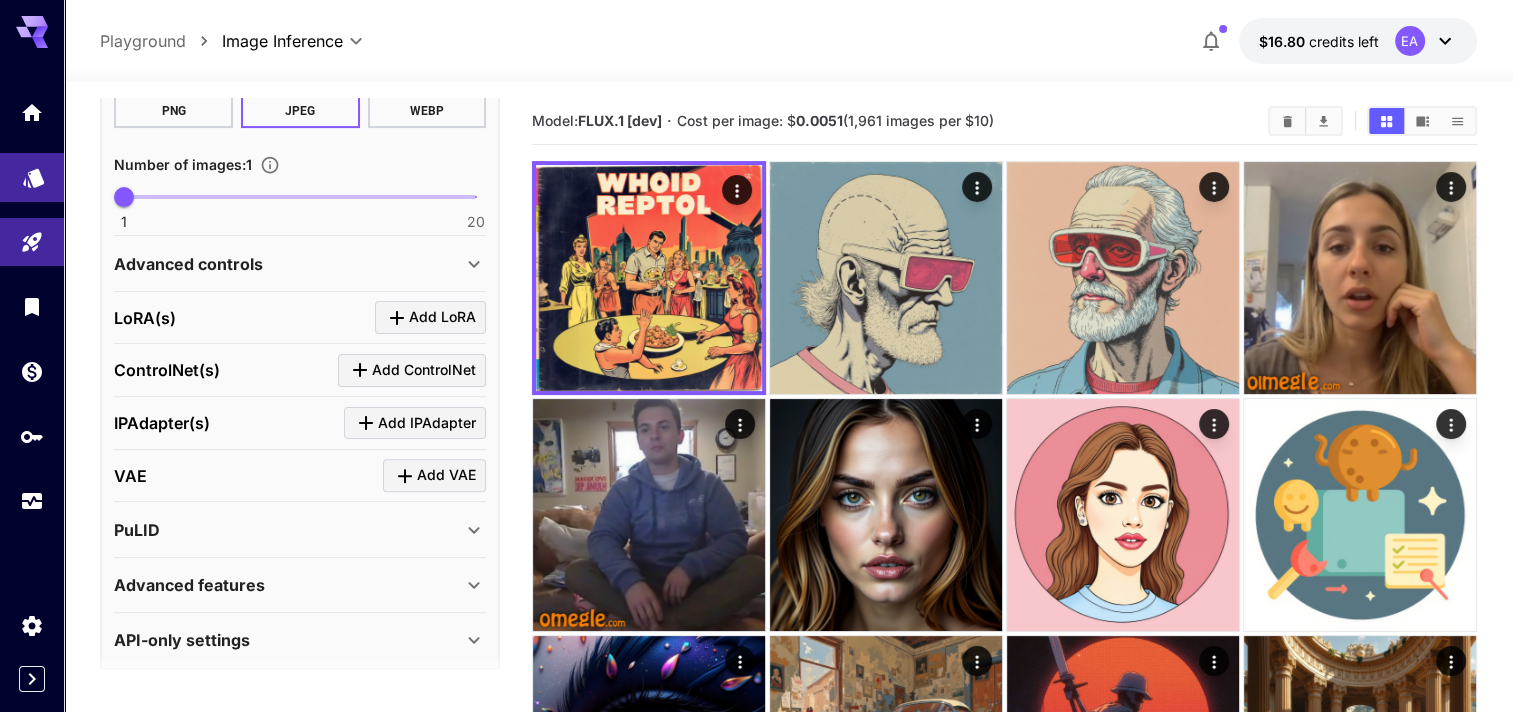 click at bounding box center (32, 177) 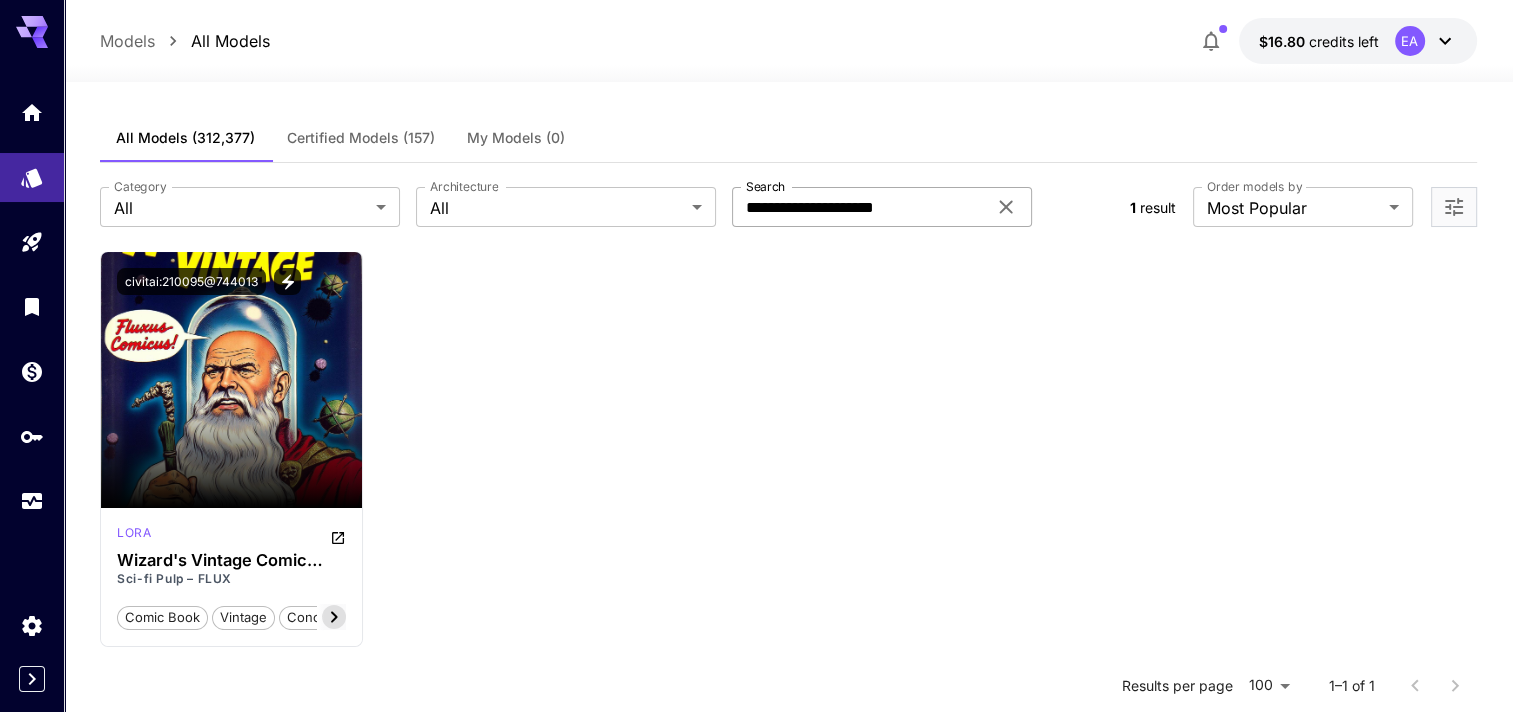 click 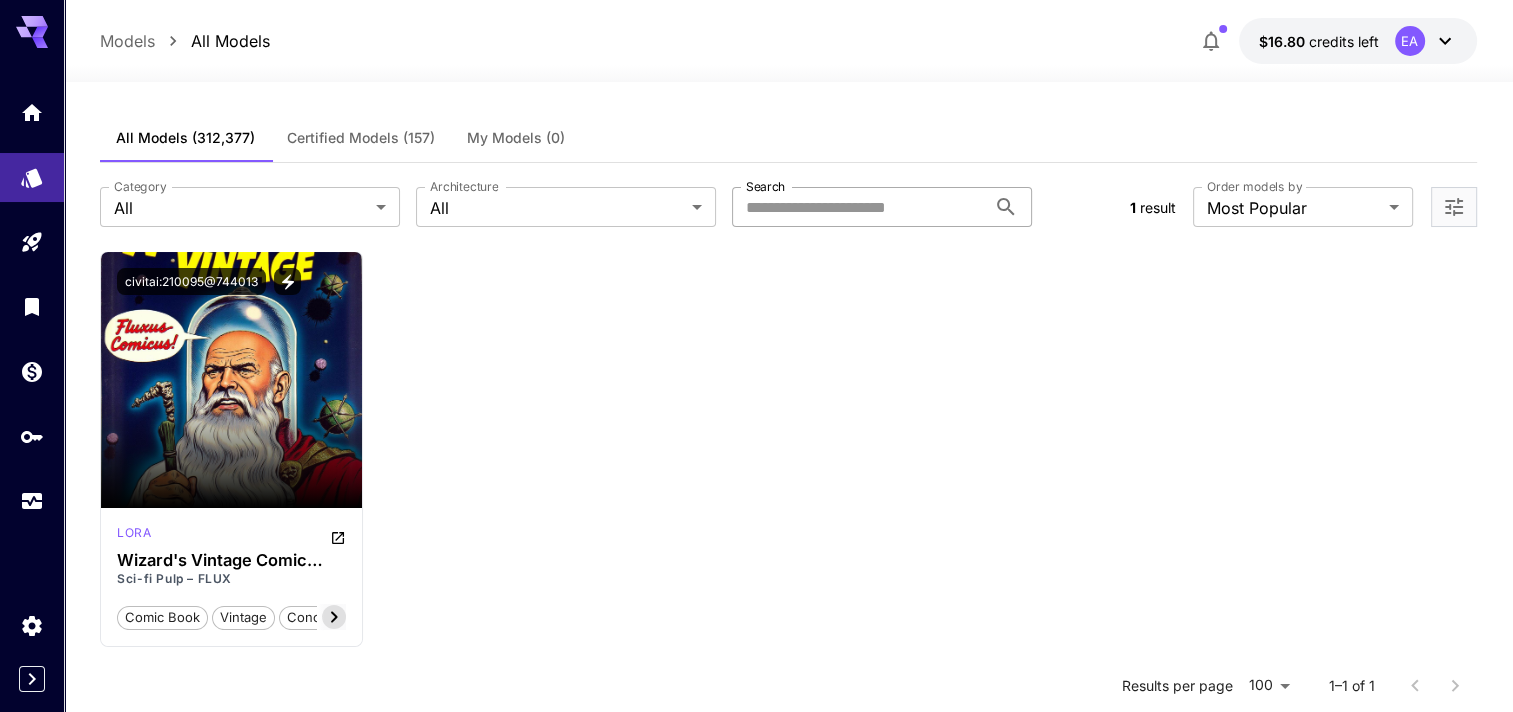 click on "Search" at bounding box center (859, 207) 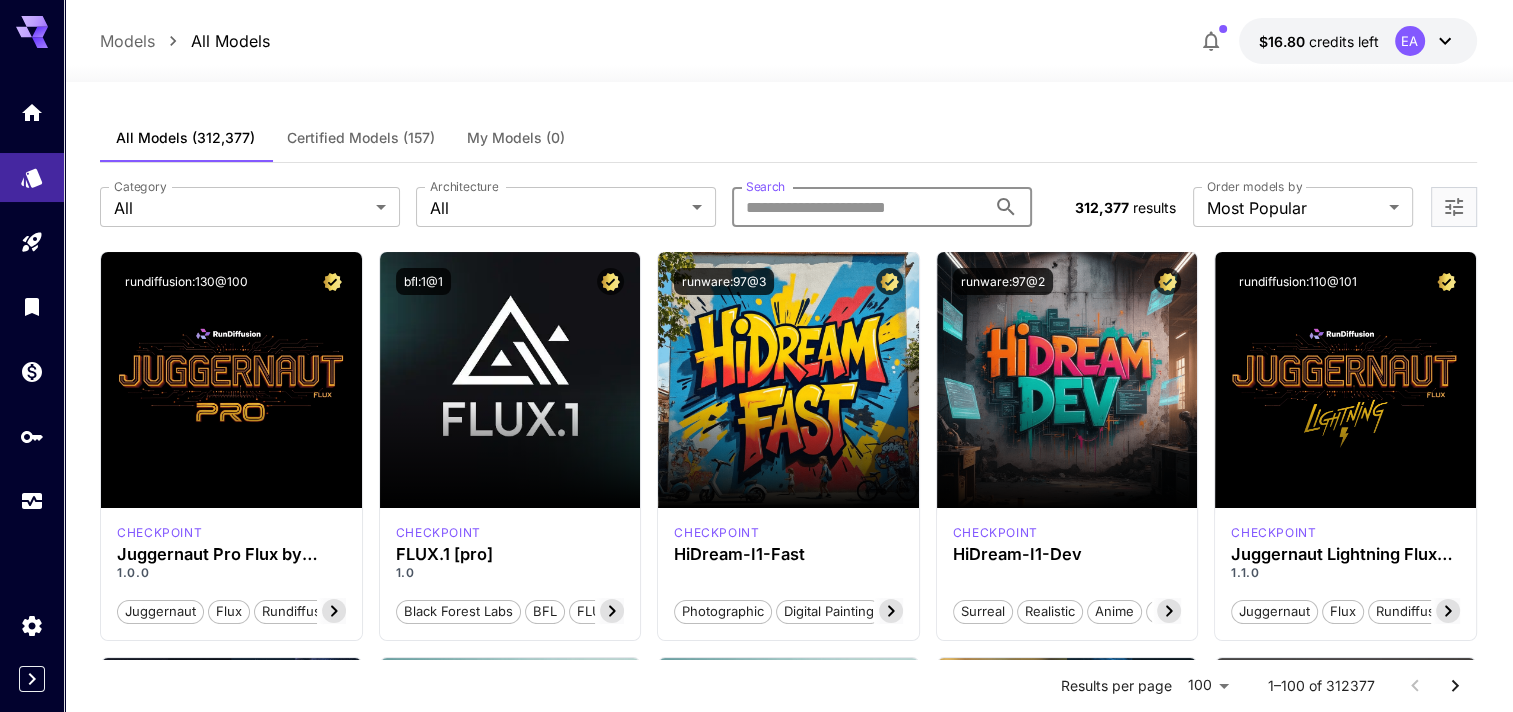 paste on "**********" 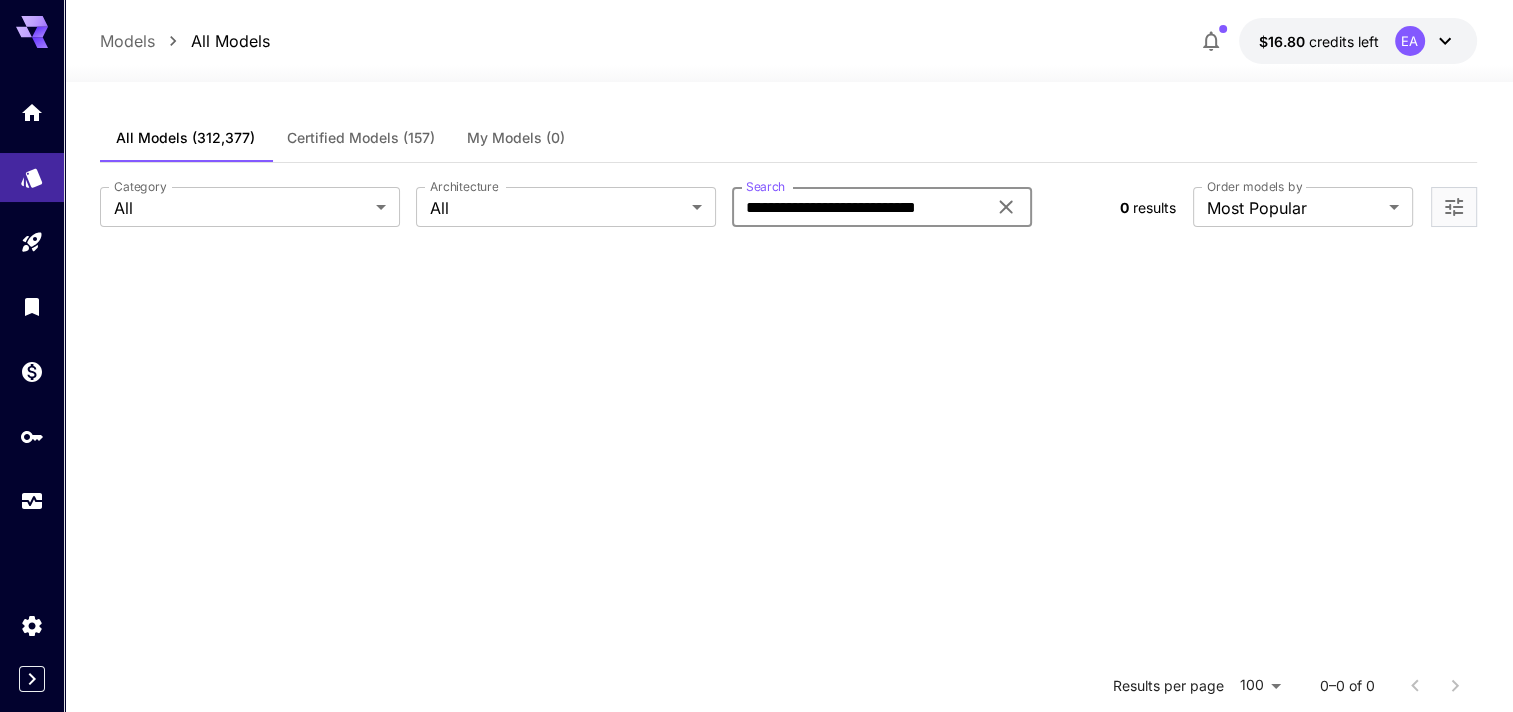 scroll, scrollTop: 0, scrollLeft: 0, axis: both 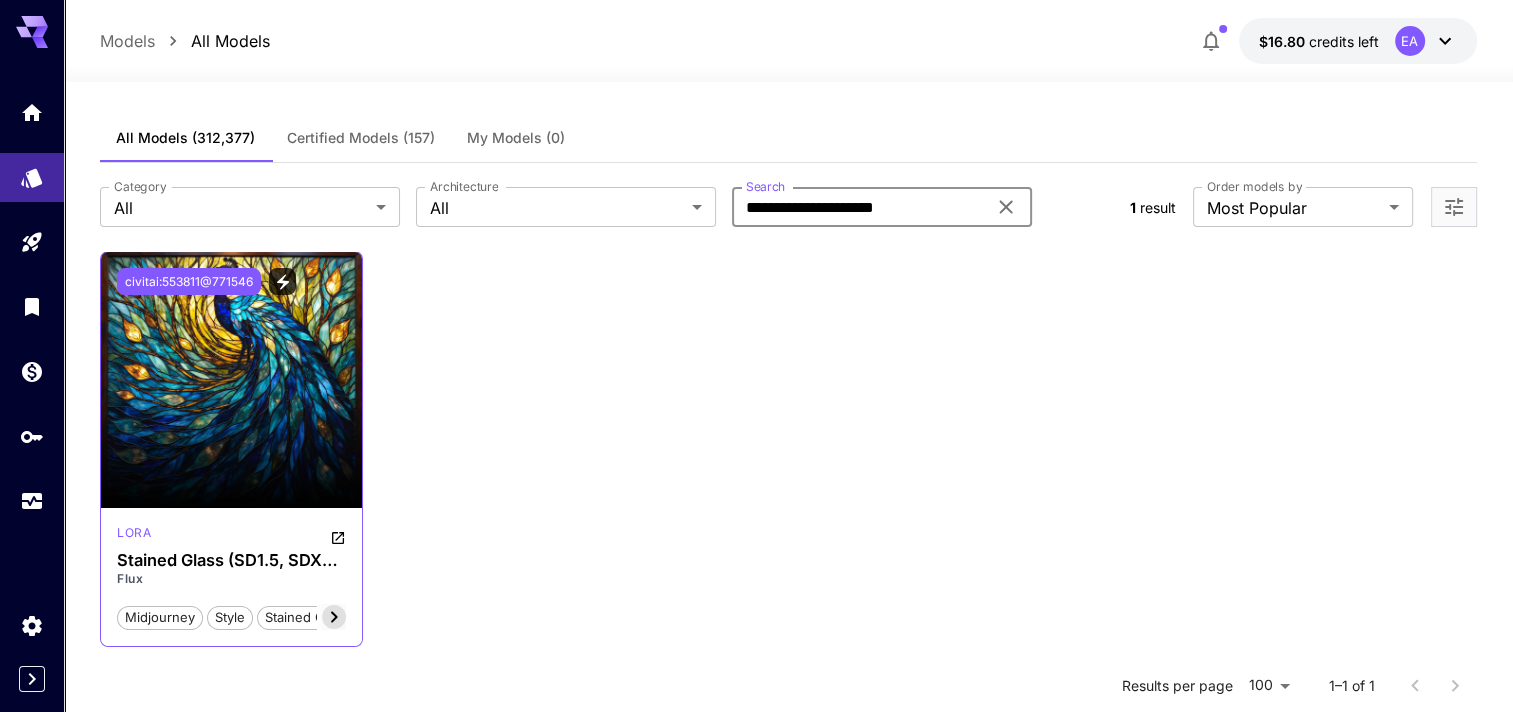 type on "**********" 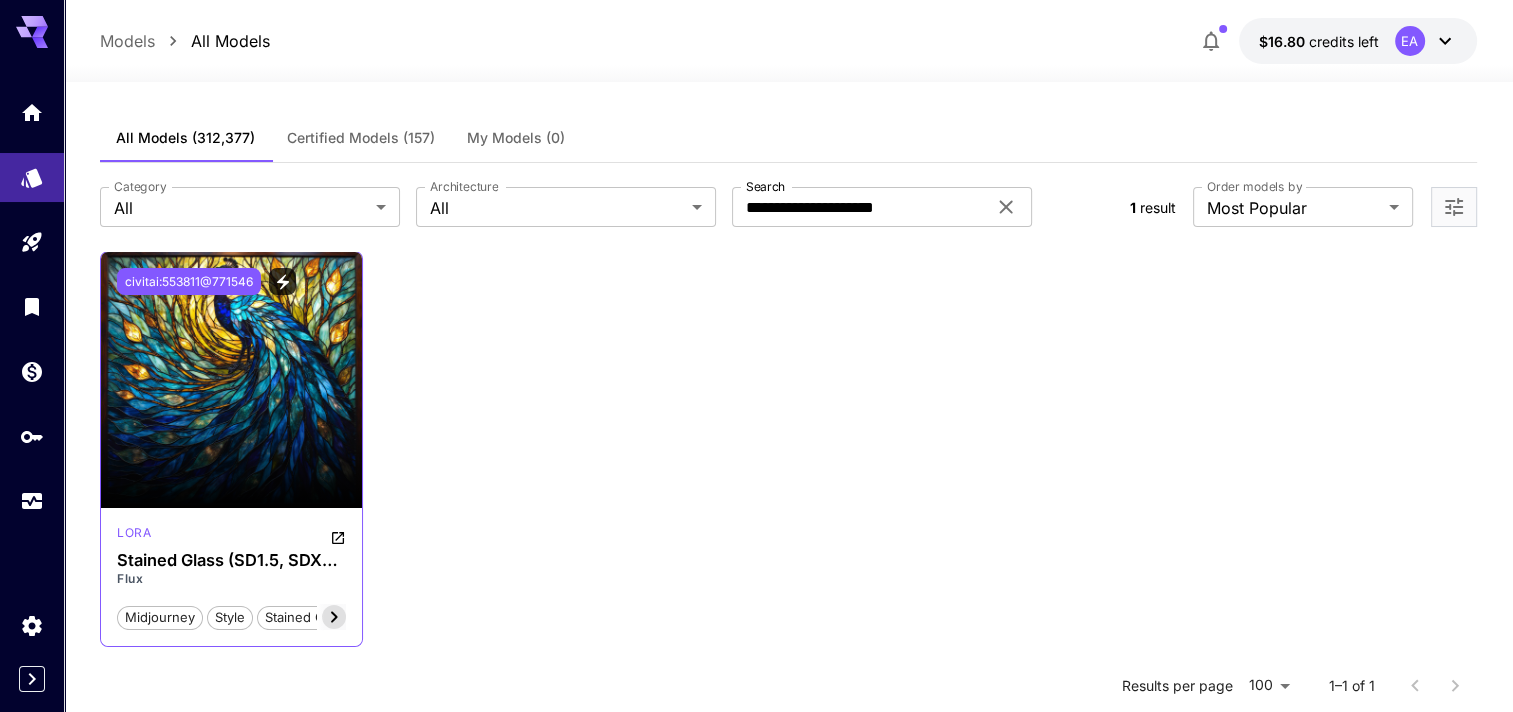 click on "civitai:553811@771546" at bounding box center (189, 281) 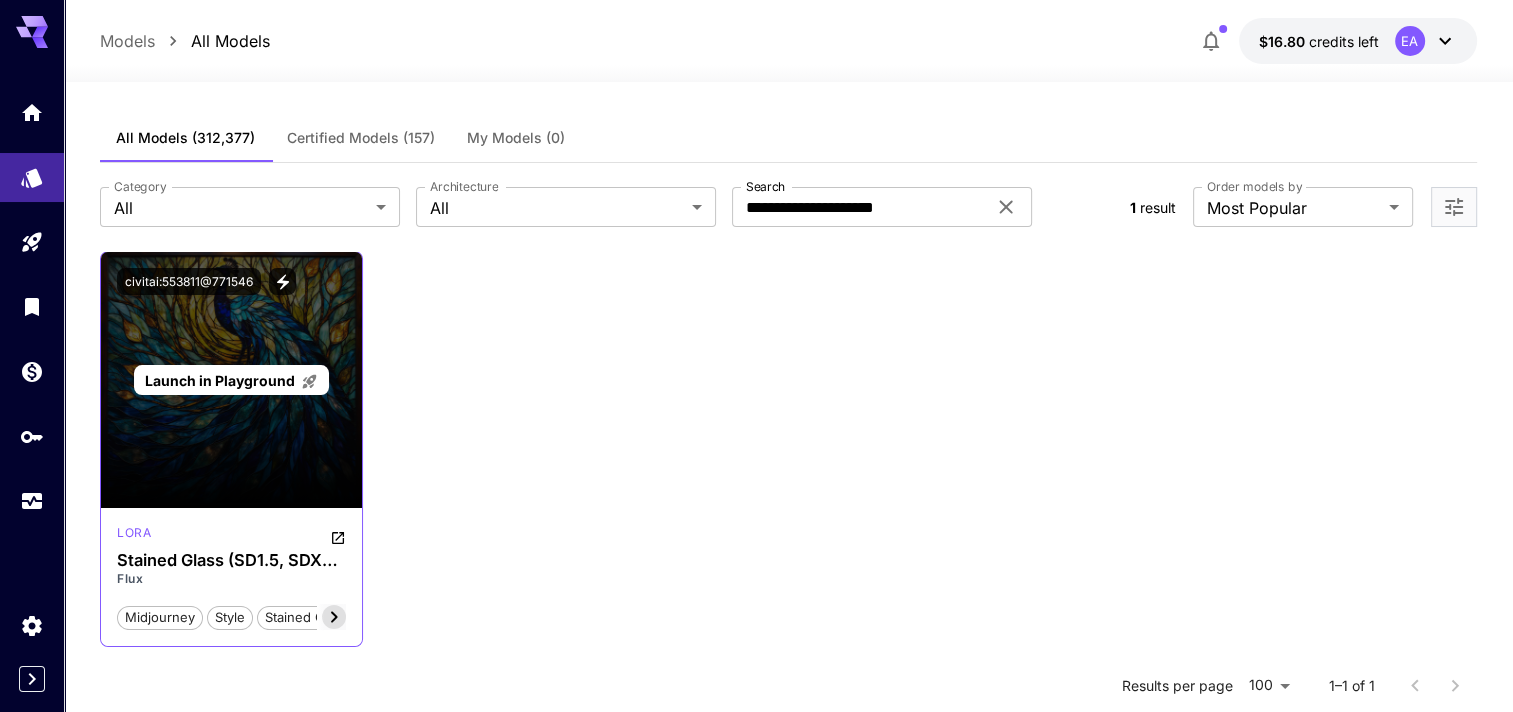 click on "Launch in Playground" at bounding box center [220, 380] 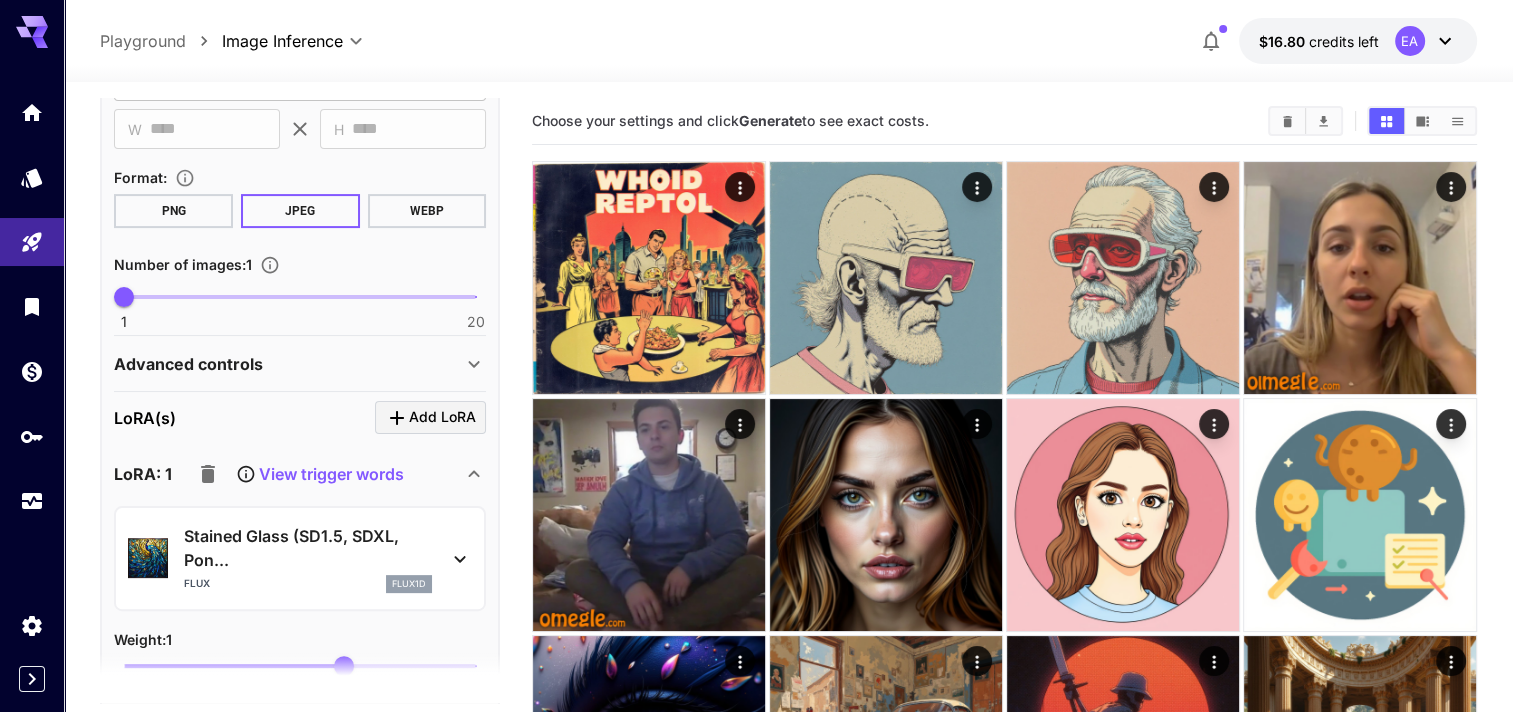 scroll, scrollTop: 600, scrollLeft: 0, axis: vertical 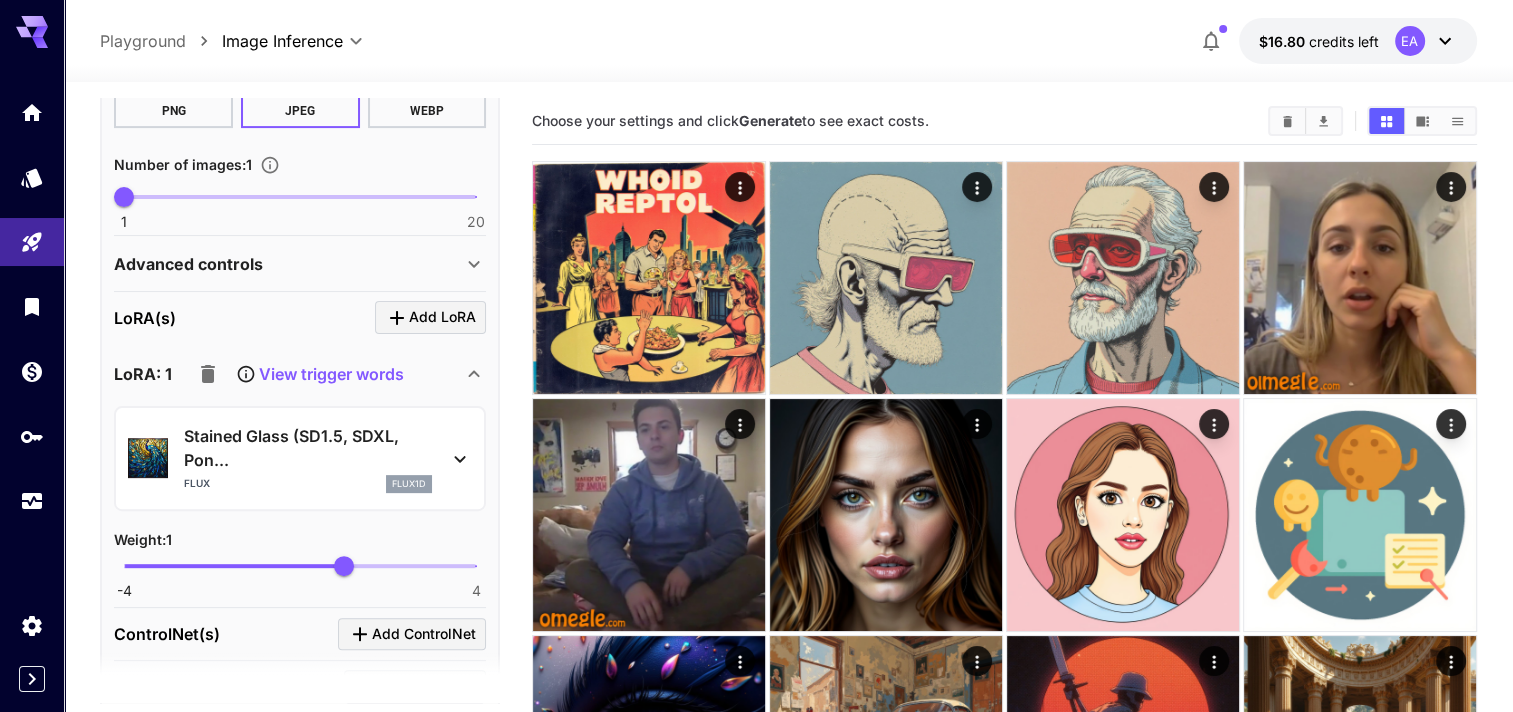 click on "View trigger words" at bounding box center (331, 374) 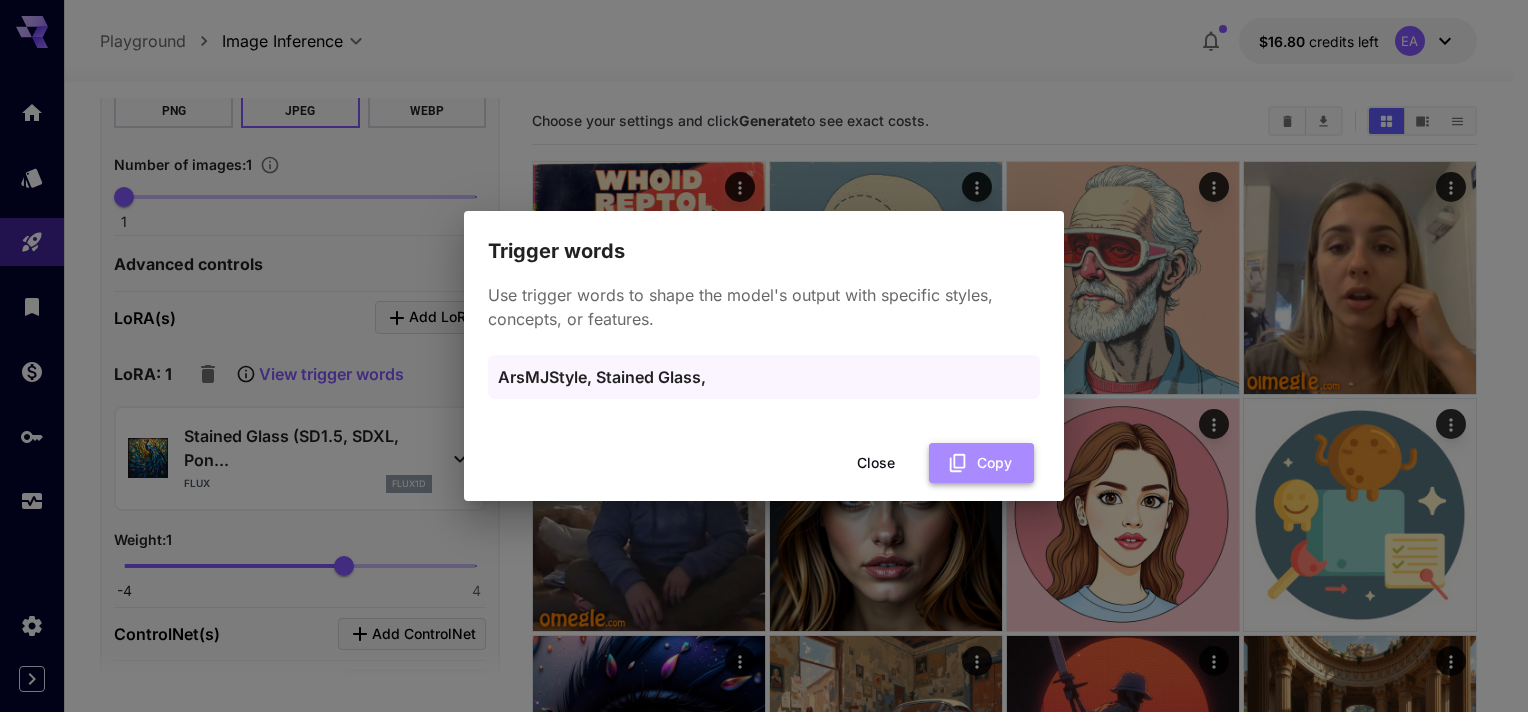 click on "Copy" at bounding box center (981, 463) 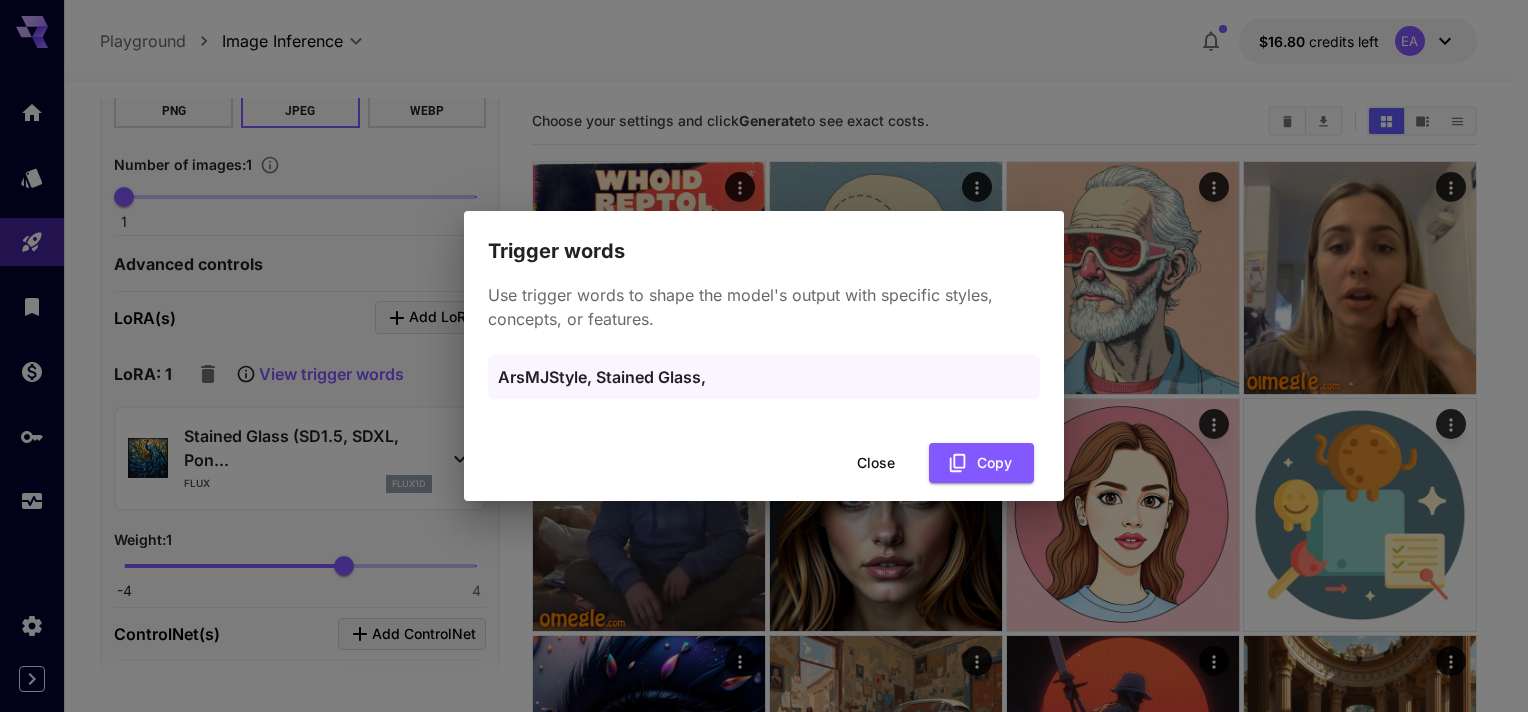 click on "Close" at bounding box center [876, 463] 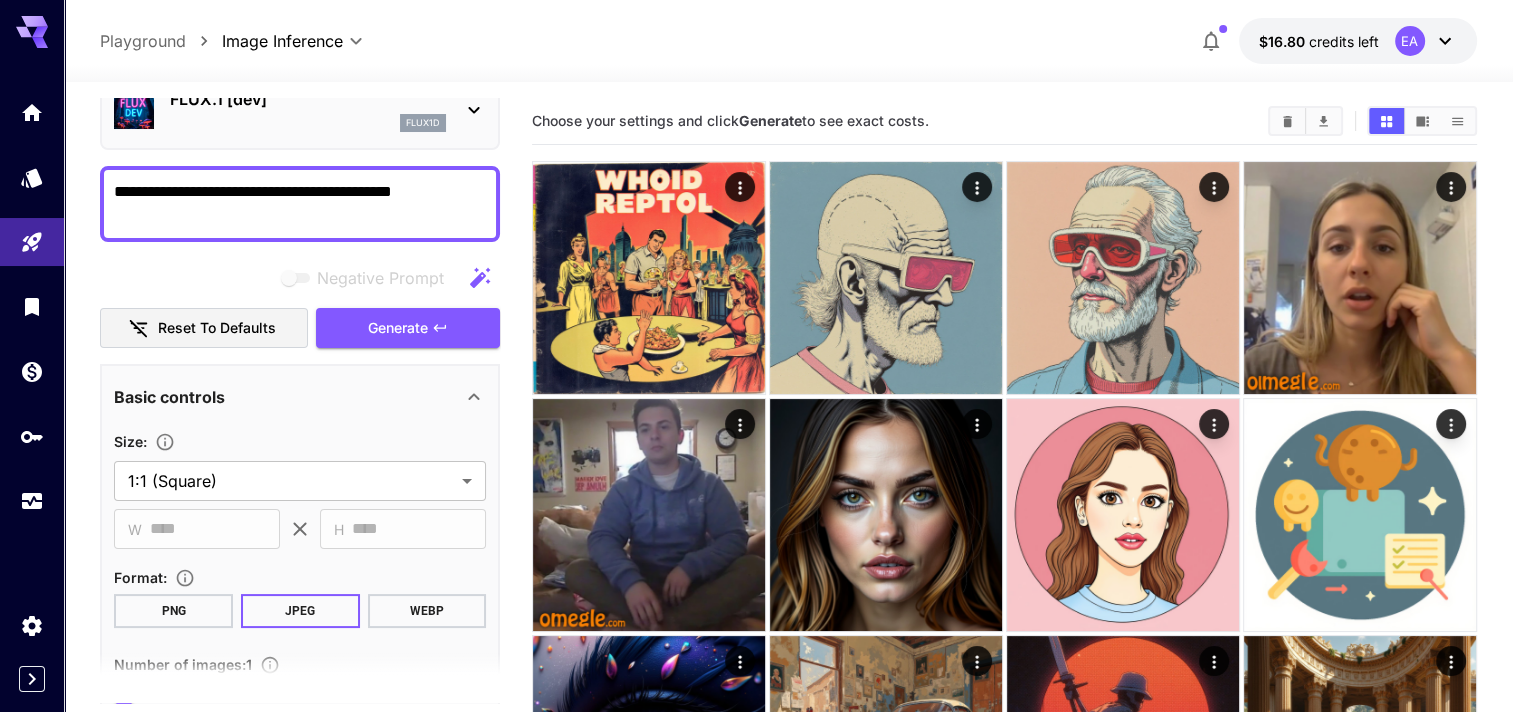 scroll, scrollTop: 0, scrollLeft: 0, axis: both 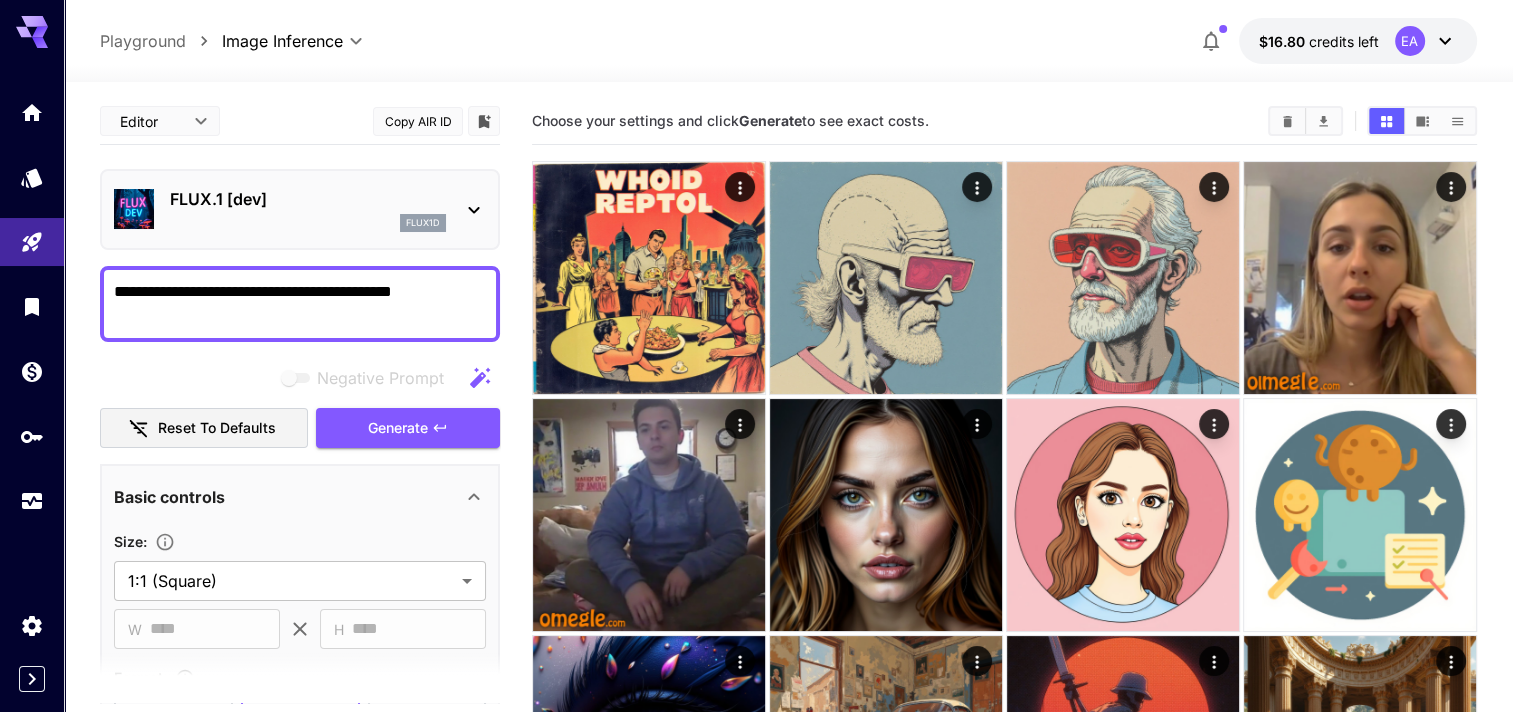 drag, startPoint x: 468, startPoint y: 295, endPoint x: 168, endPoint y: 272, distance: 300.88037 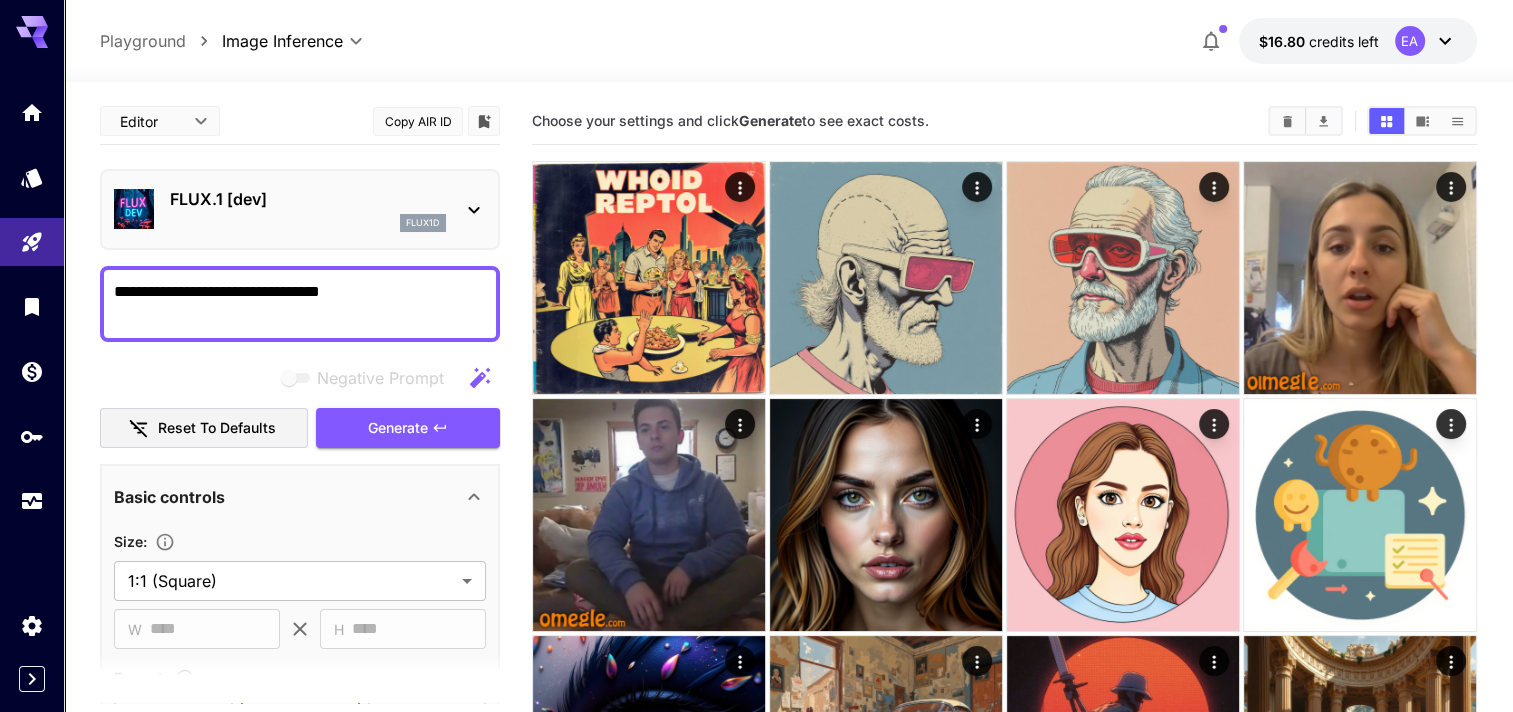 type on "**********" 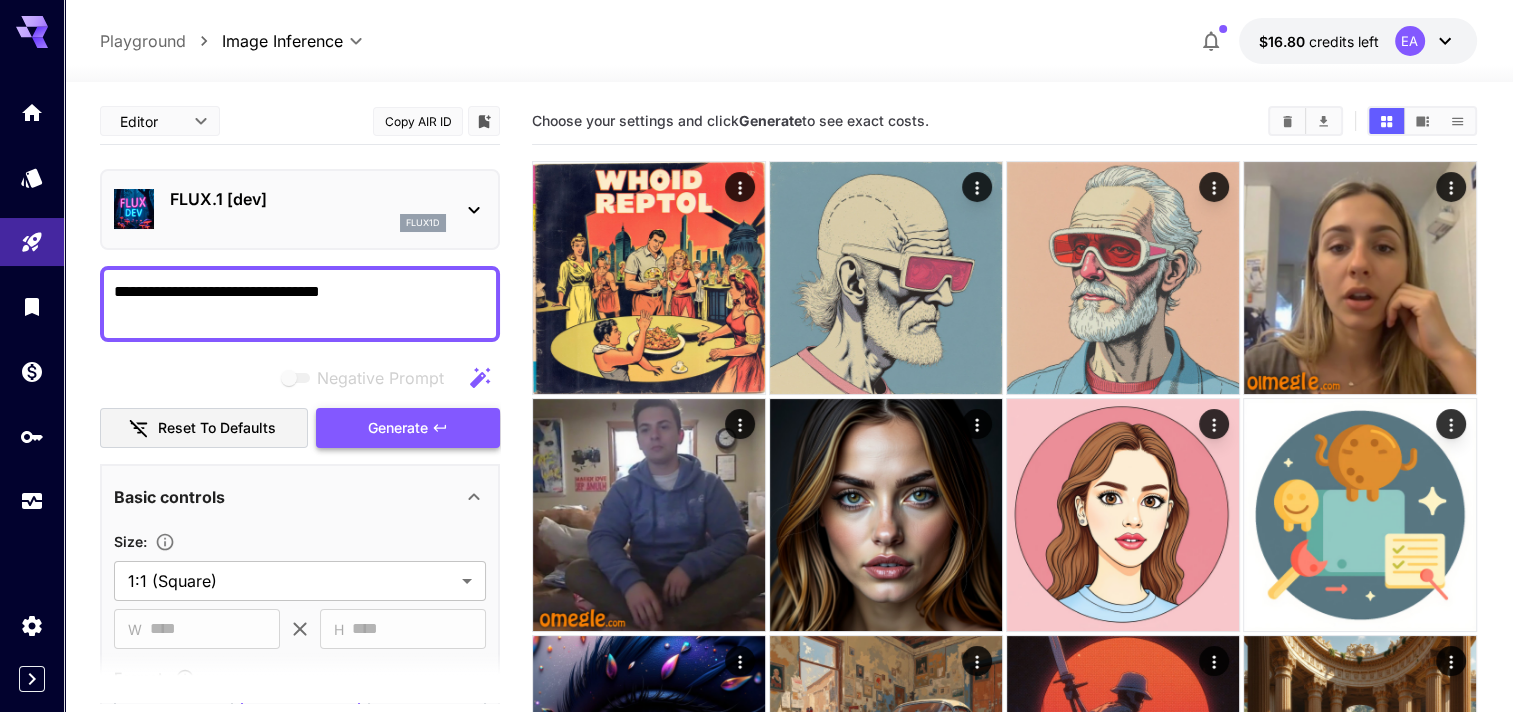 click on "Generate" at bounding box center [408, 428] 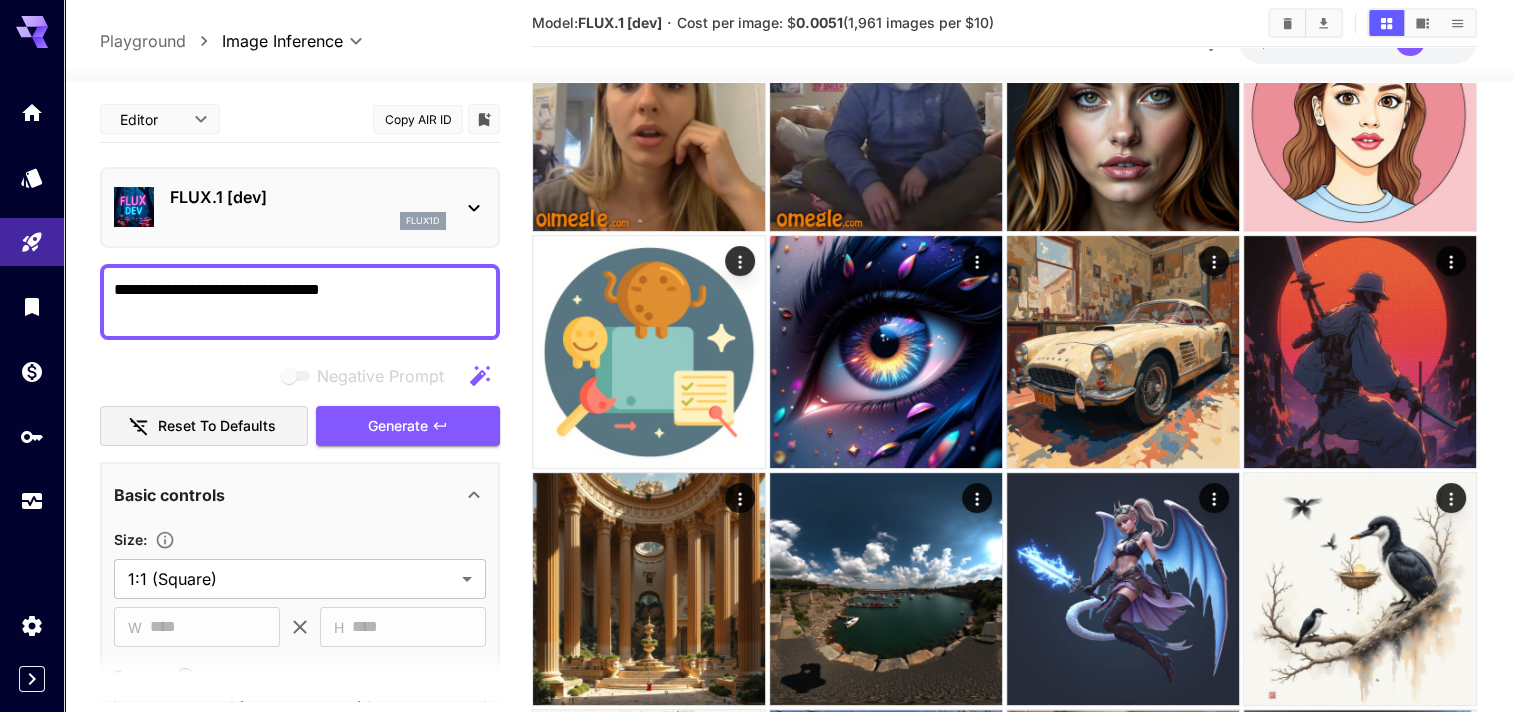 scroll, scrollTop: 600, scrollLeft: 0, axis: vertical 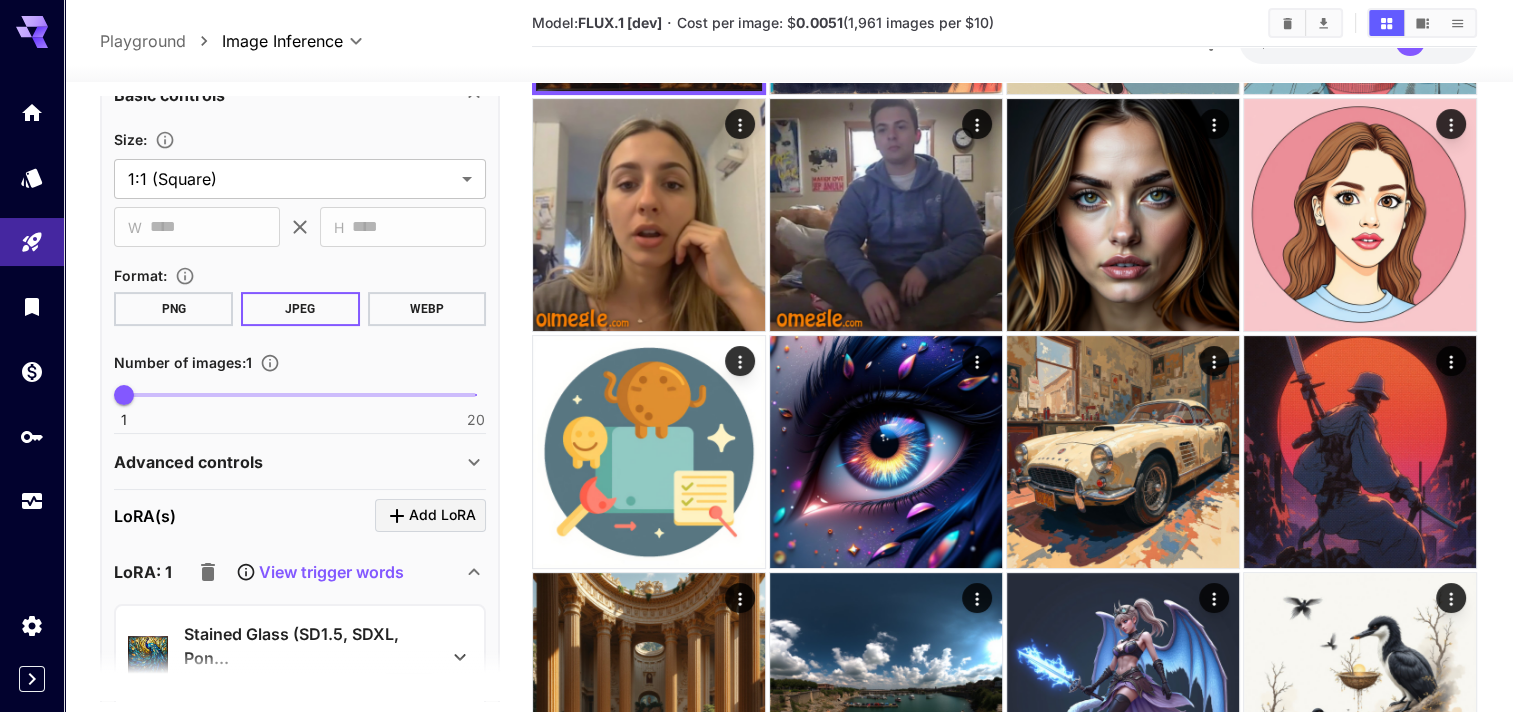 click on "View trigger words" at bounding box center [331, 572] 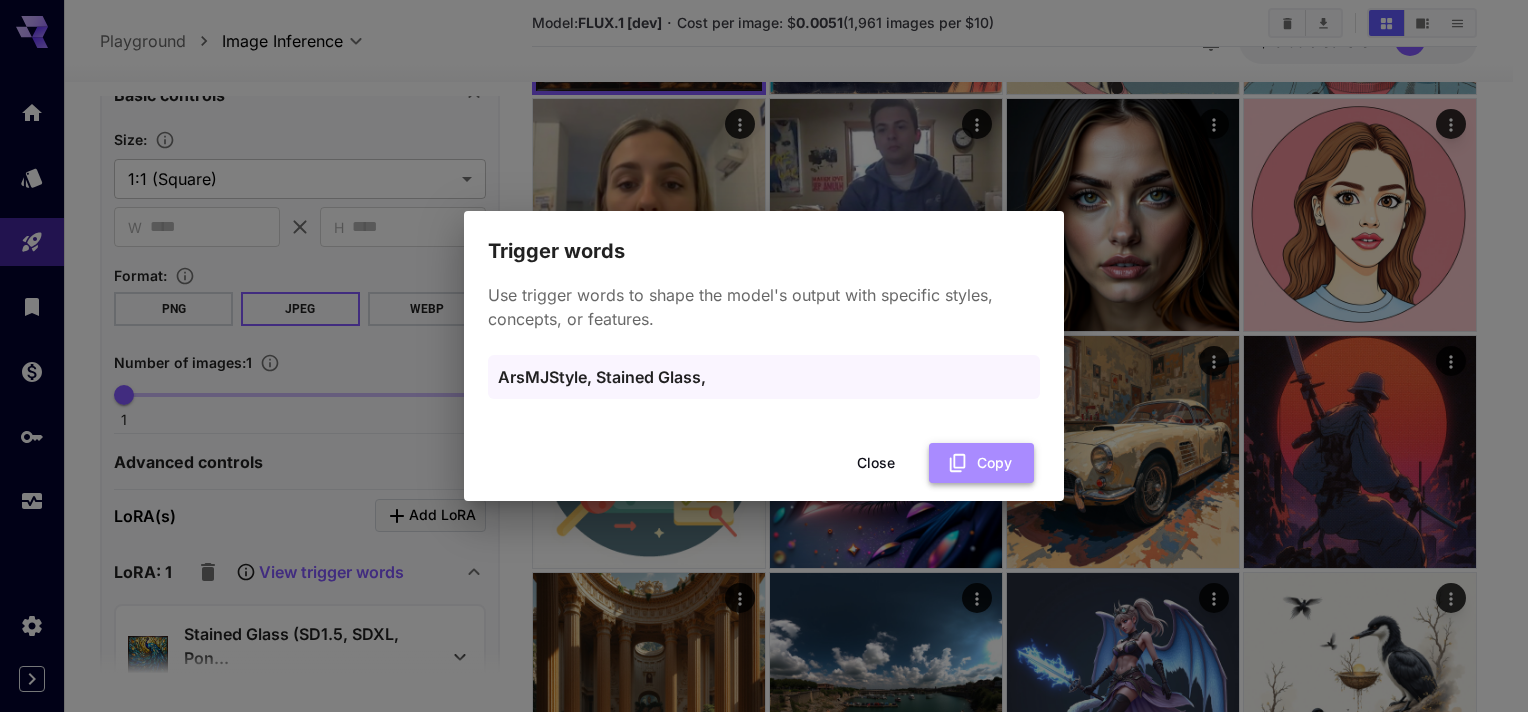 click on "Copy" at bounding box center [981, 463] 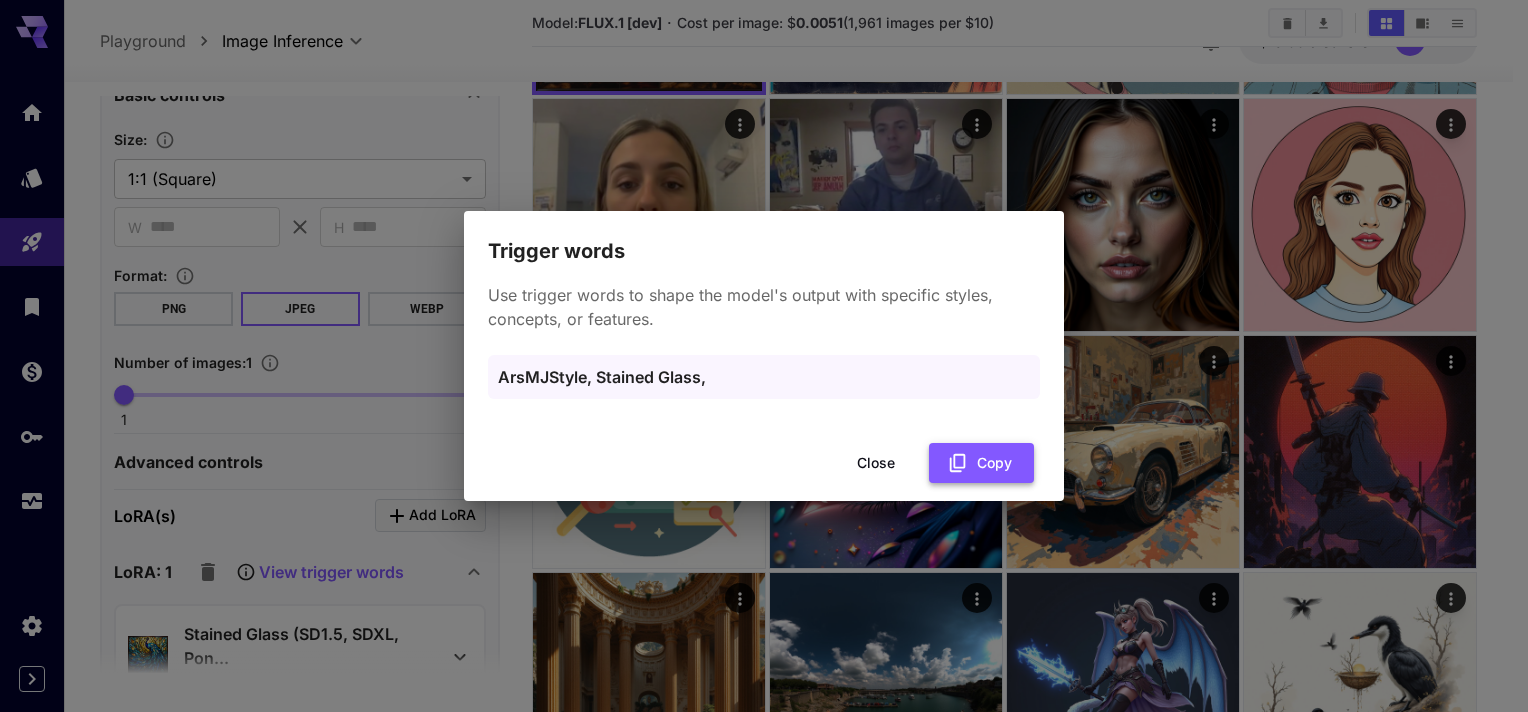 click on "Copy" at bounding box center (981, 463) 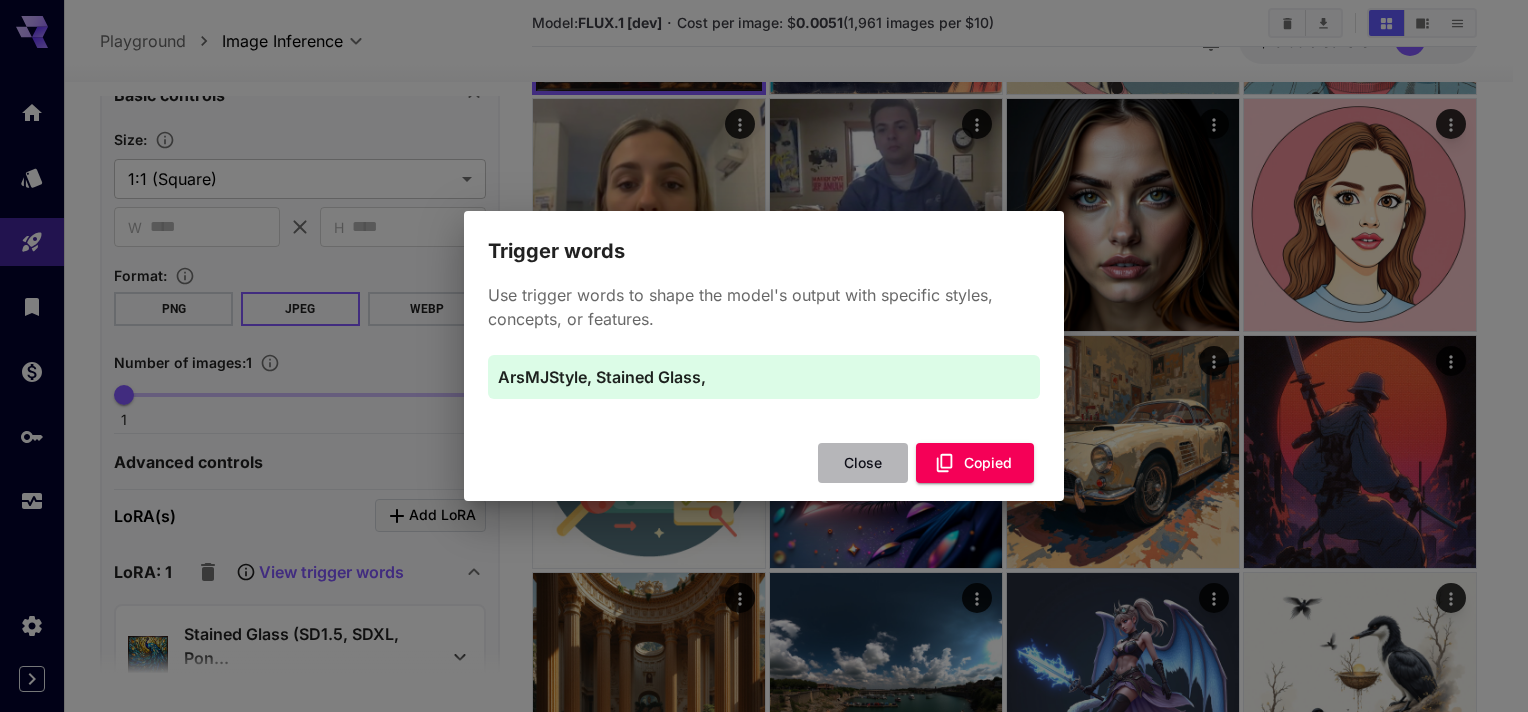 click on "Close" at bounding box center (863, 463) 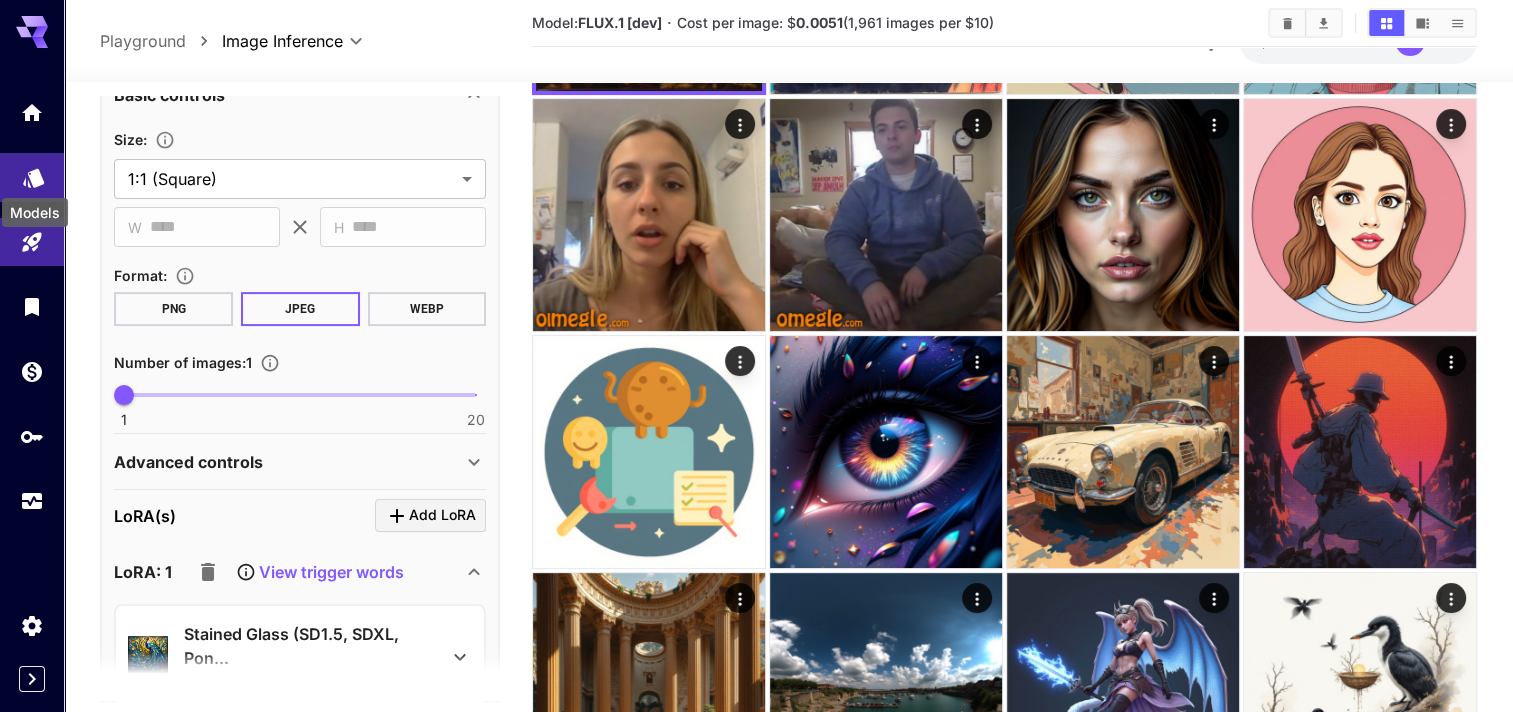 click 